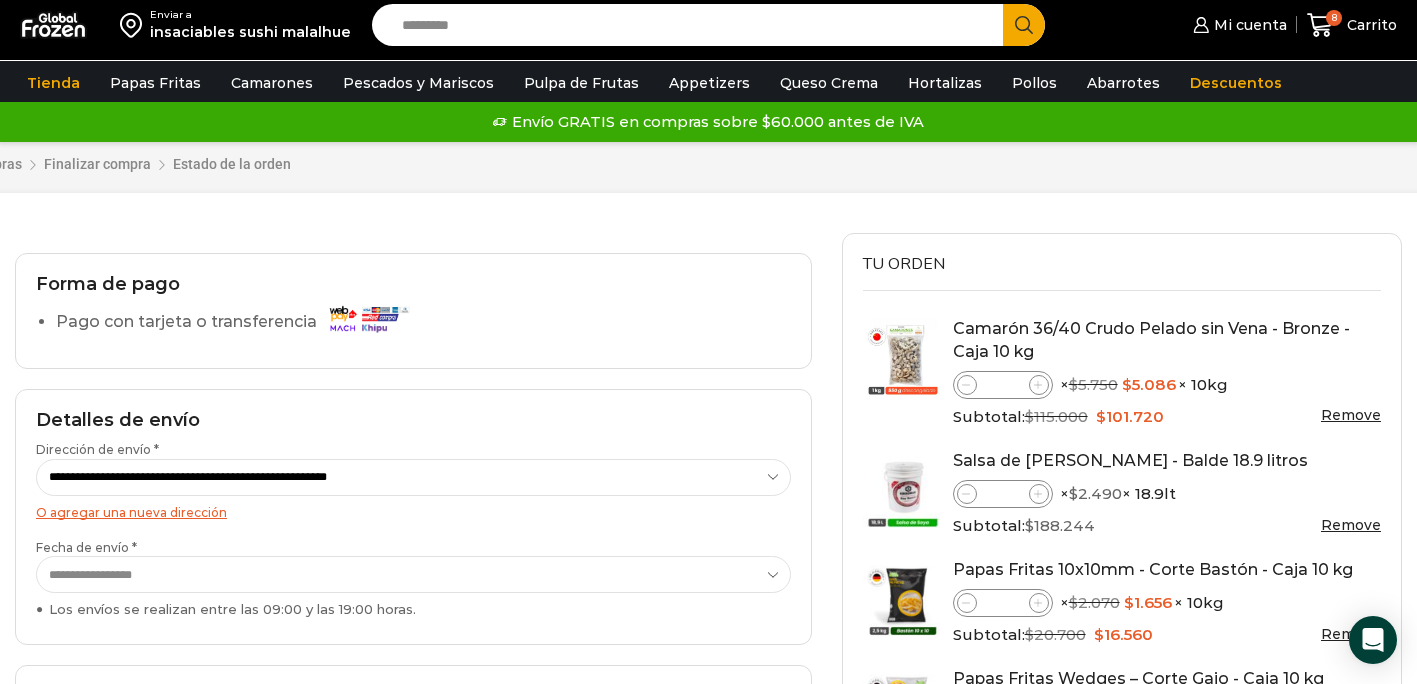 select on "*" 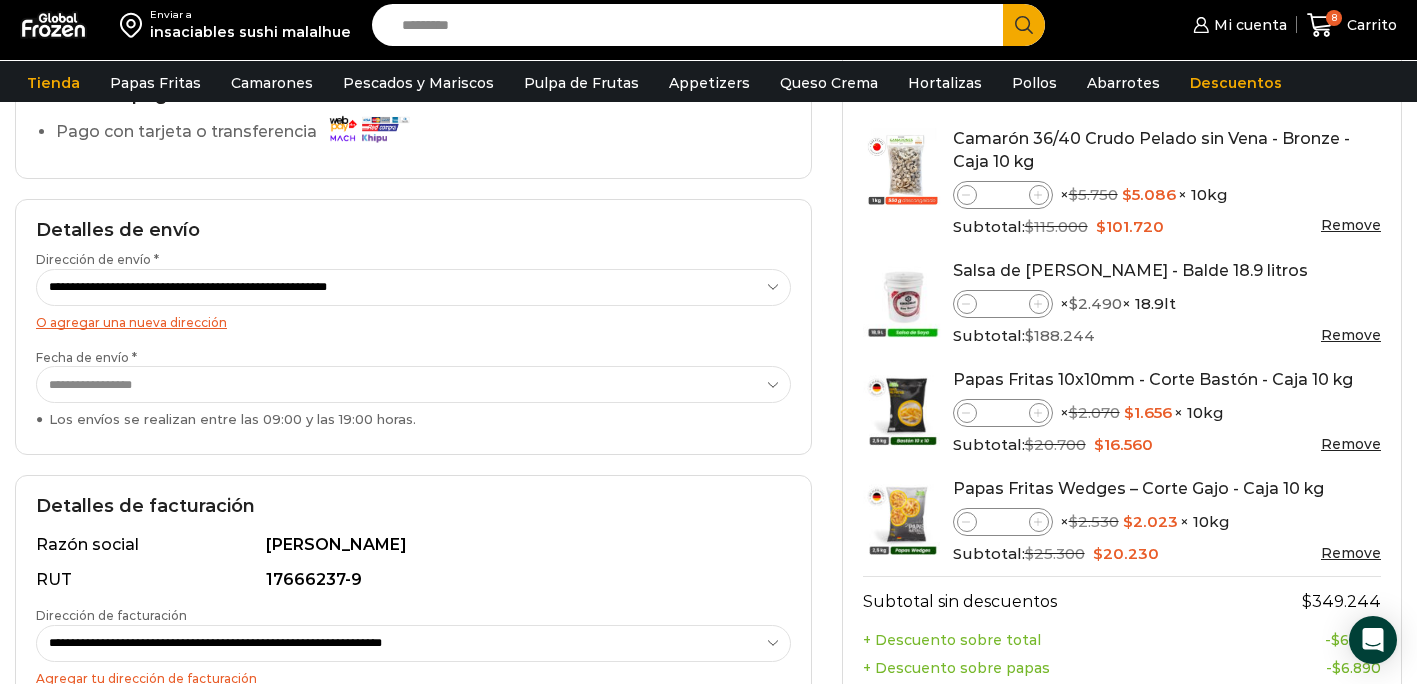 scroll, scrollTop: 0, scrollLeft: 0, axis: both 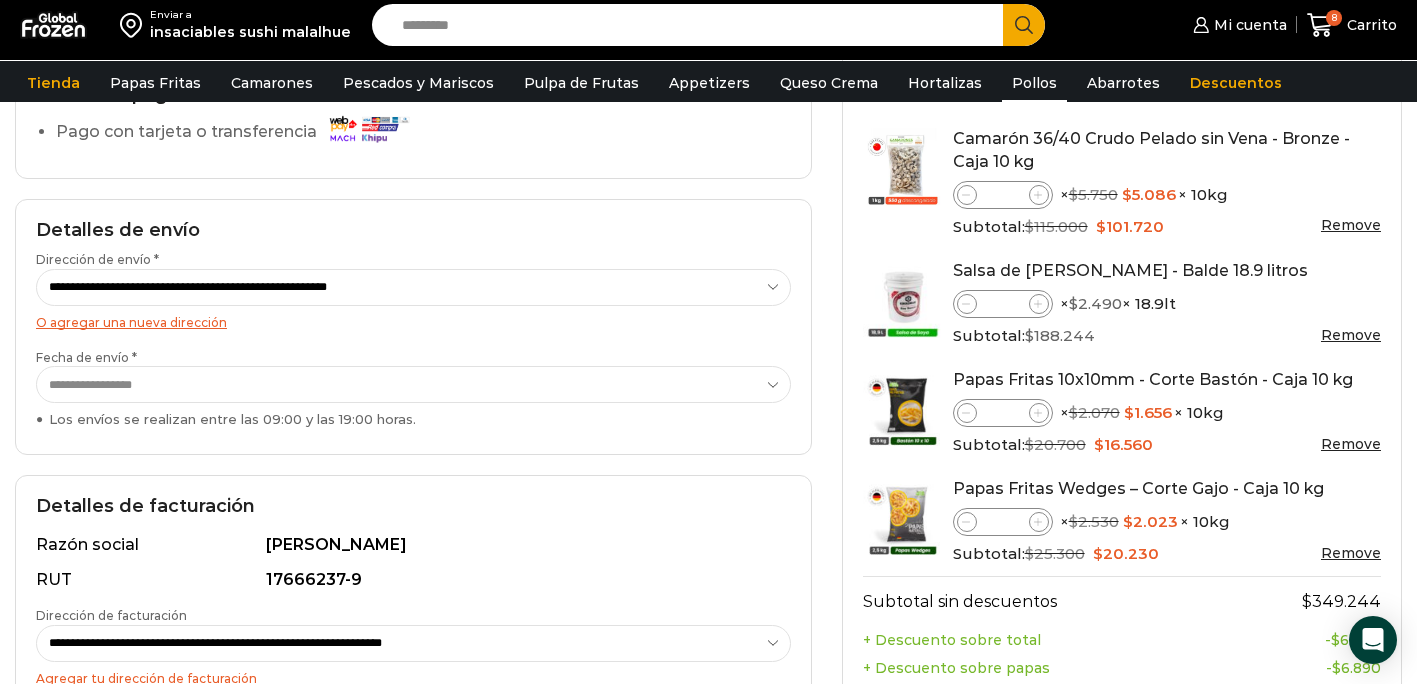 click on "Pollos" at bounding box center (1034, 83) 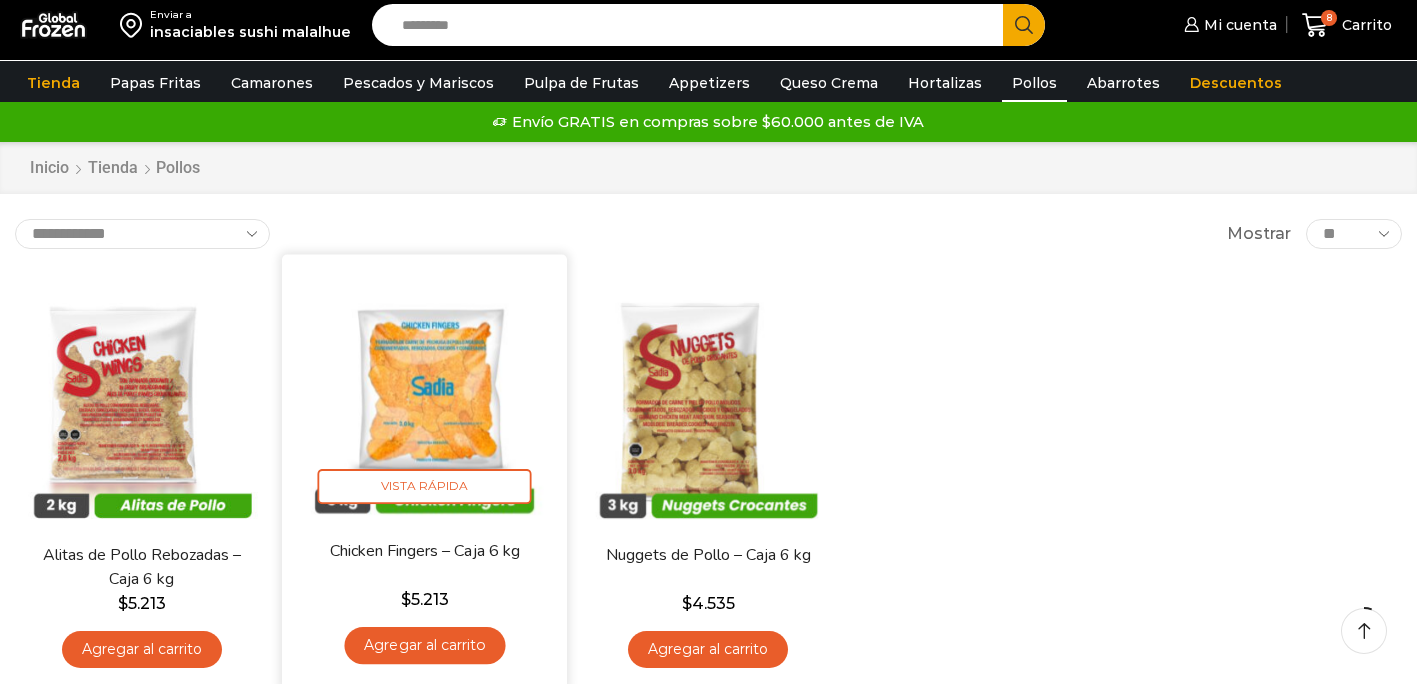 scroll, scrollTop: 60, scrollLeft: 0, axis: vertical 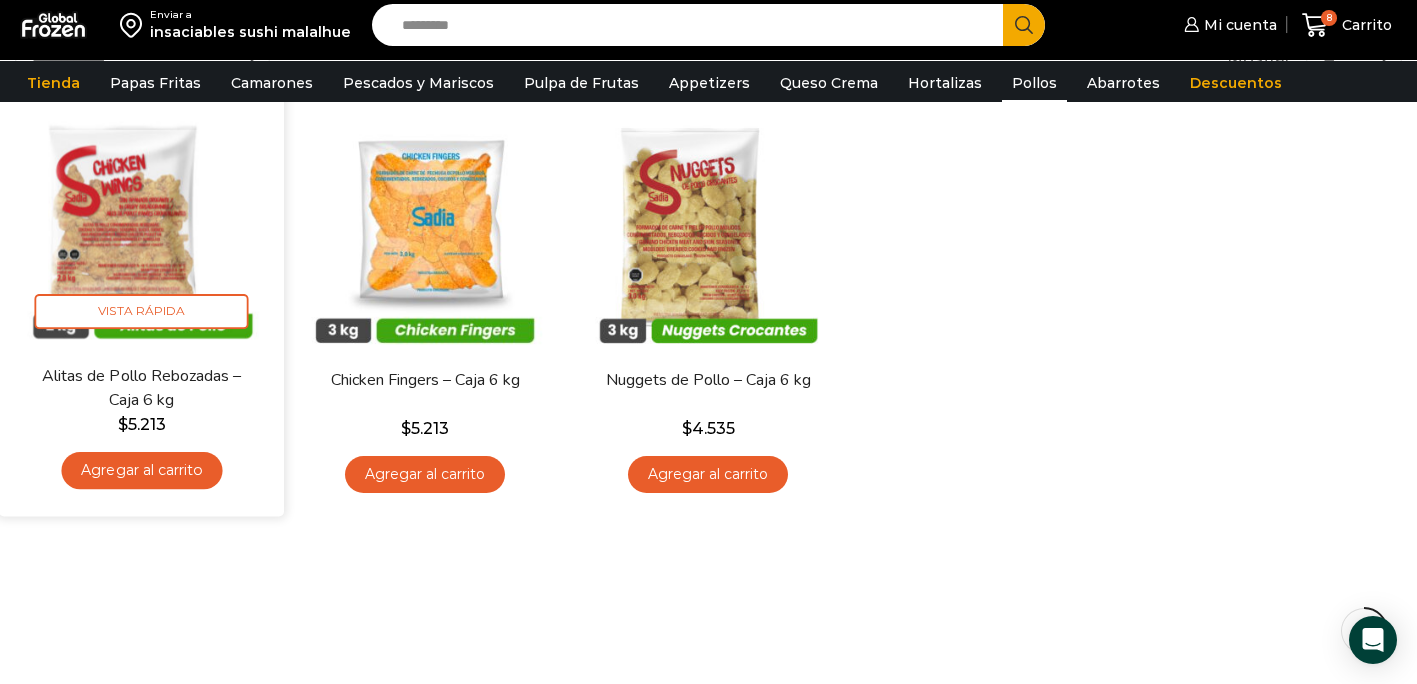 click on "Agregar al carrito" at bounding box center [141, 470] 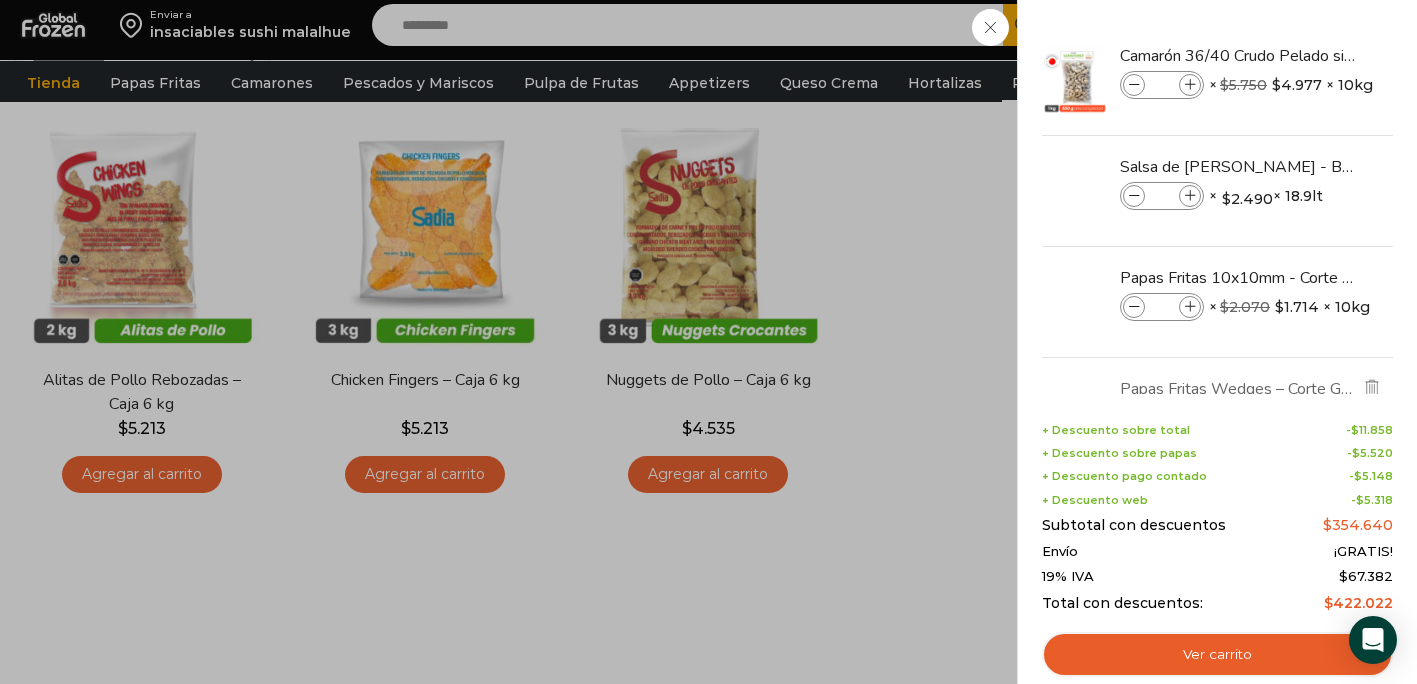 scroll, scrollTop: 0, scrollLeft: 0, axis: both 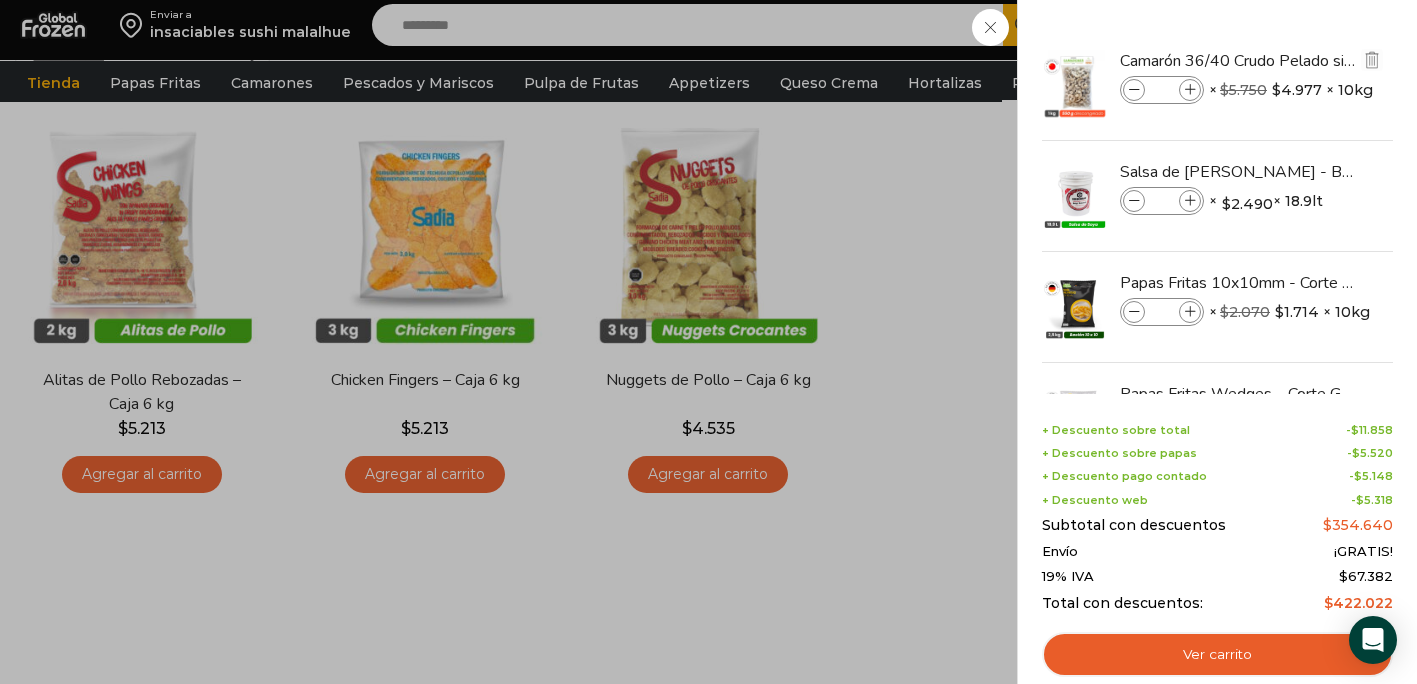 click at bounding box center [1190, 90] 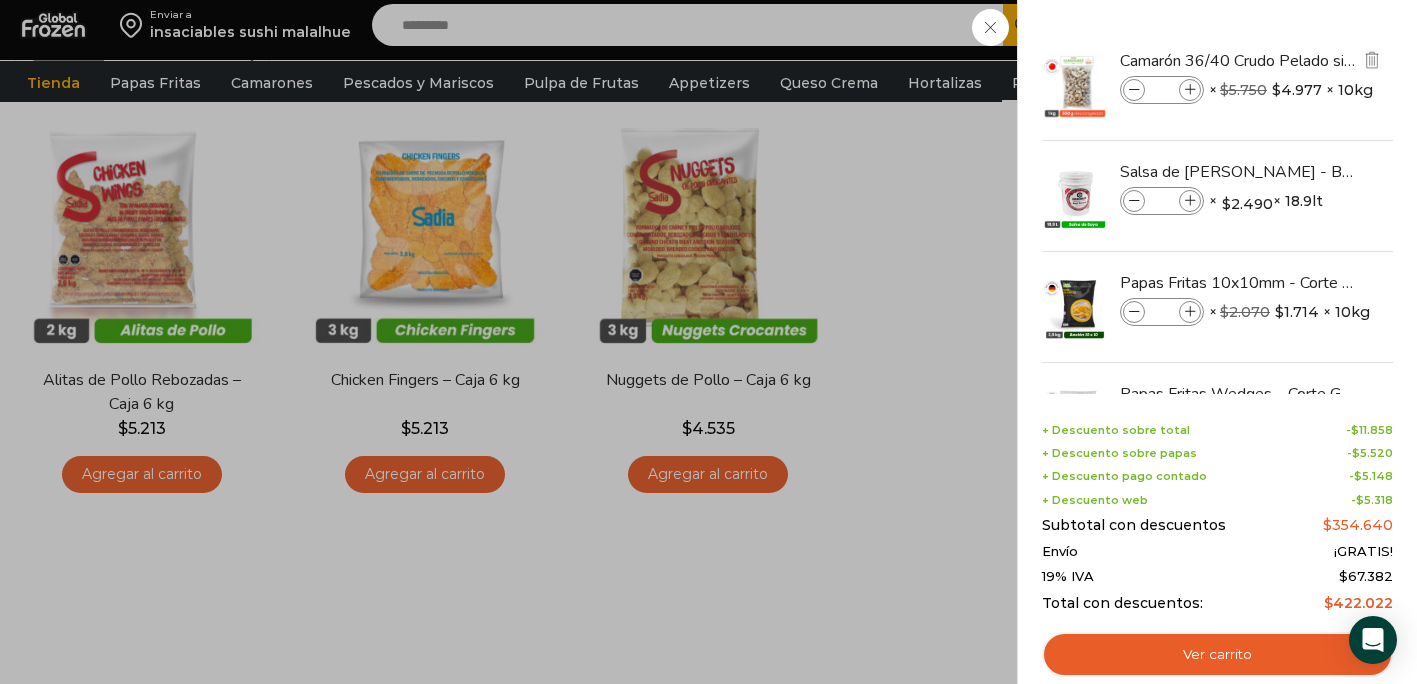 type on "*" 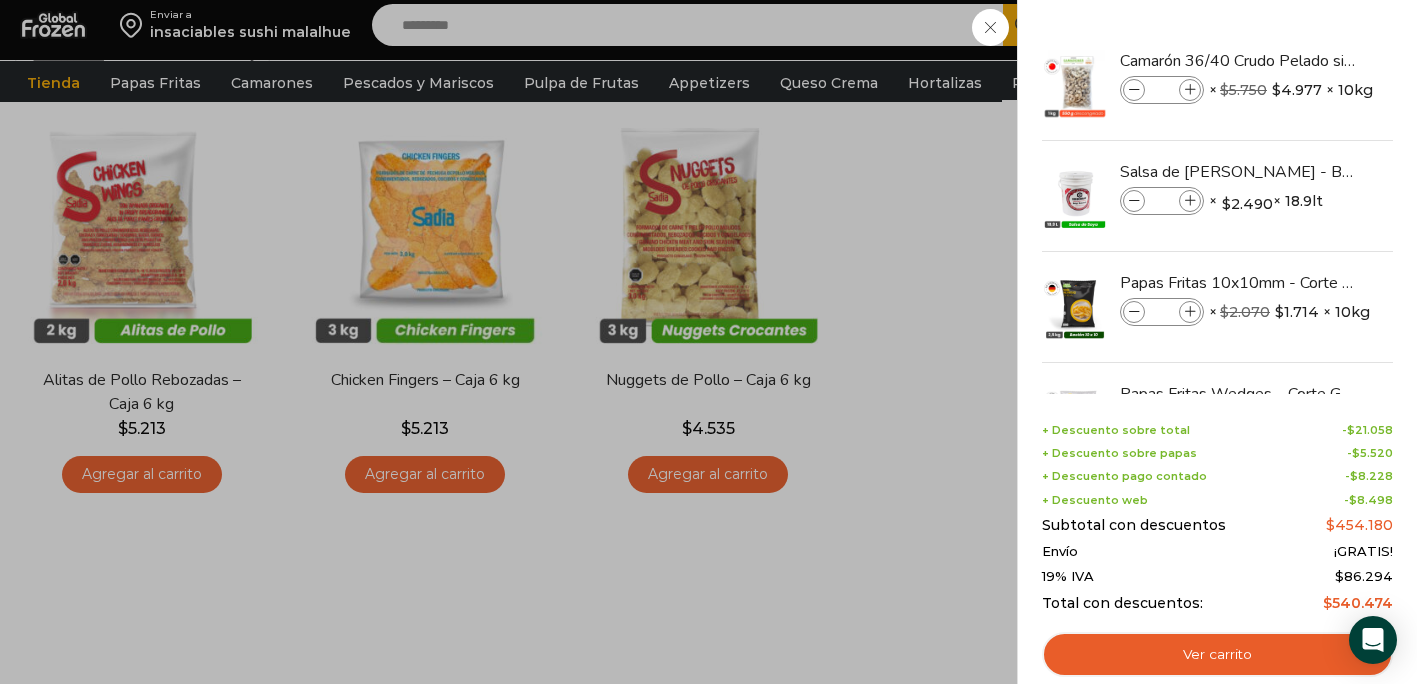 click at bounding box center (1190, 90) 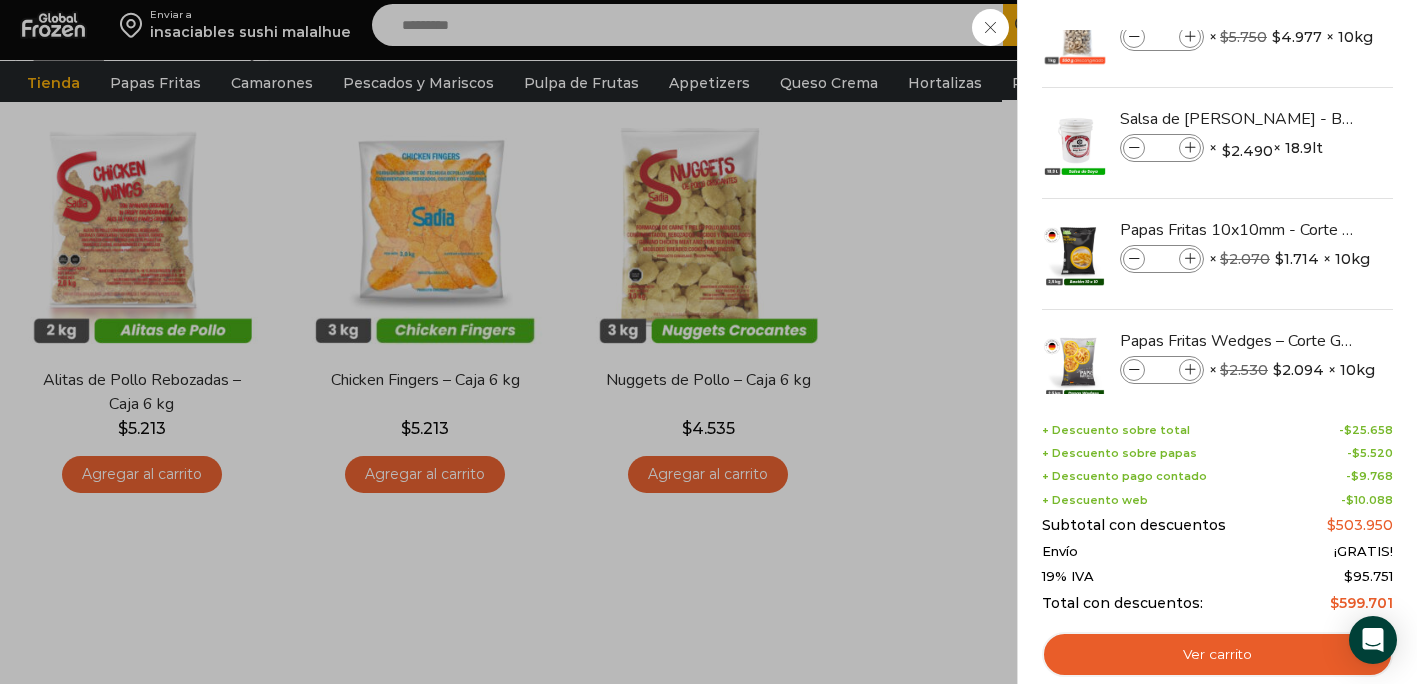scroll, scrollTop: 0, scrollLeft: 0, axis: both 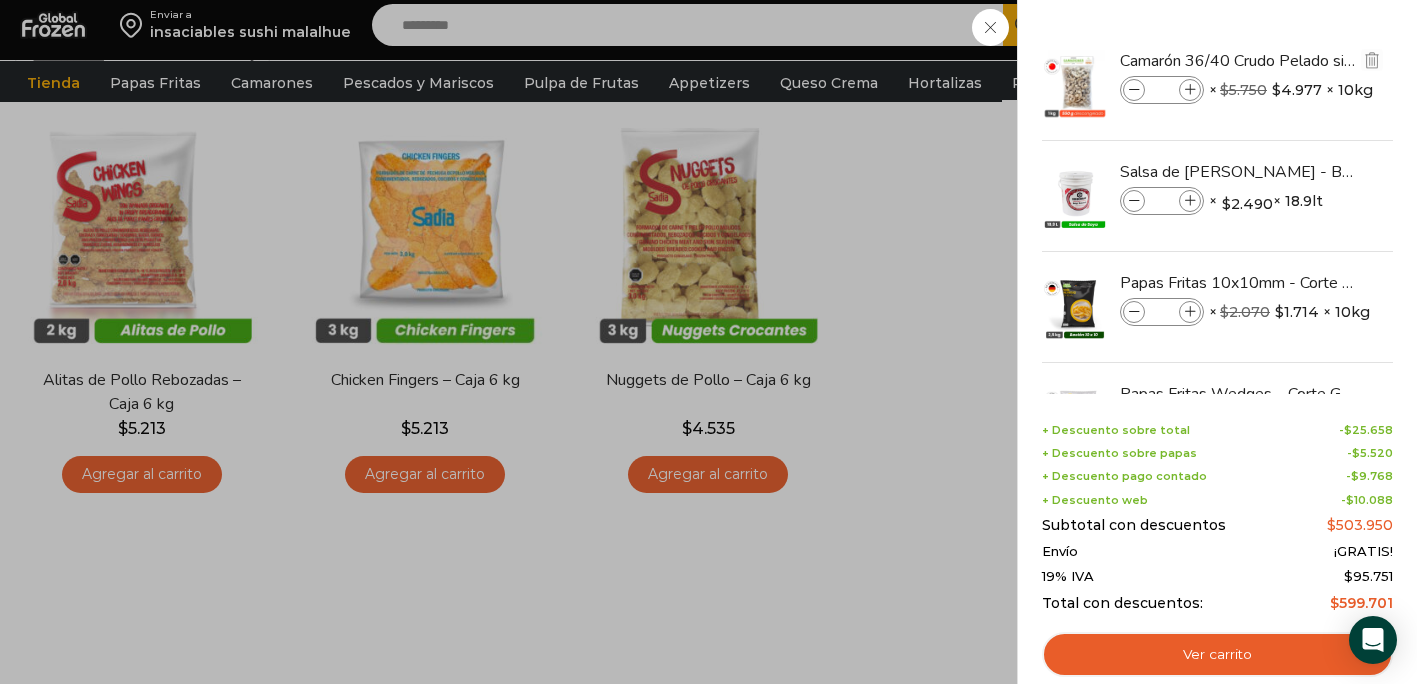 click at bounding box center (1134, 90) 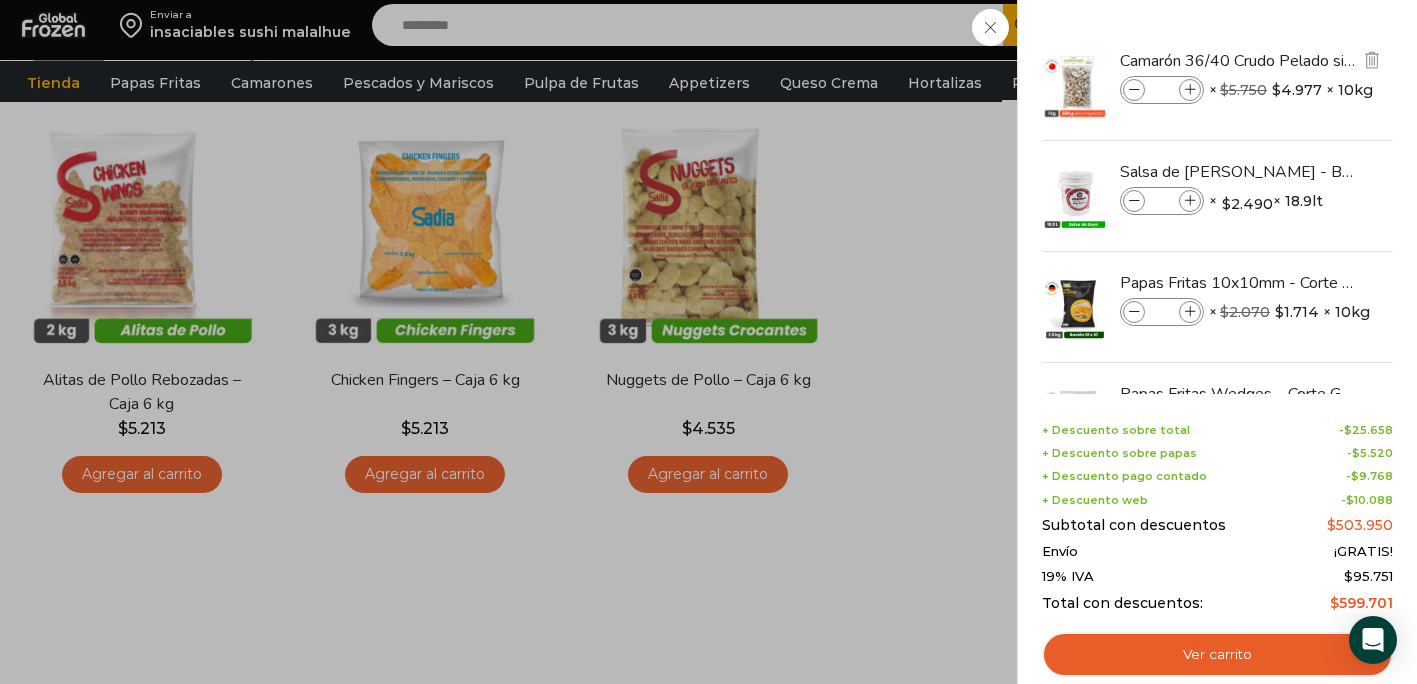 type on "*" 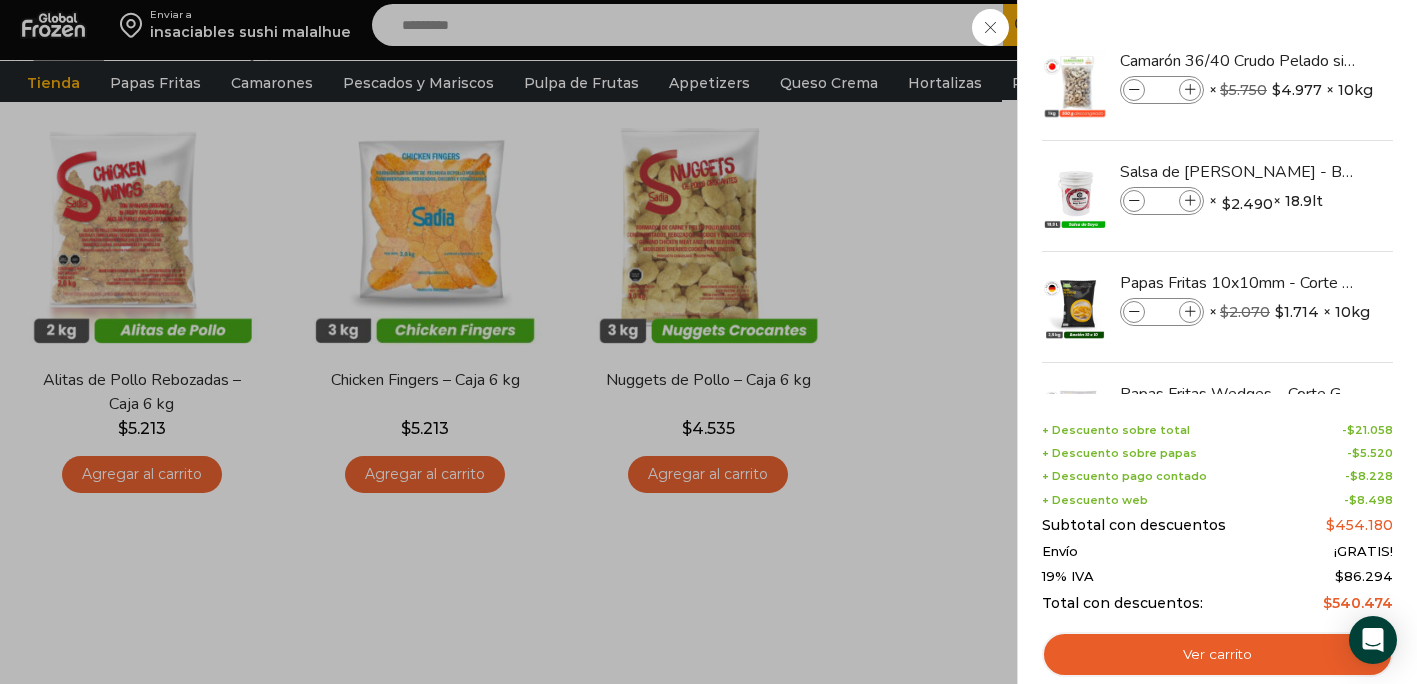 click at bounding box center (1134, 90) 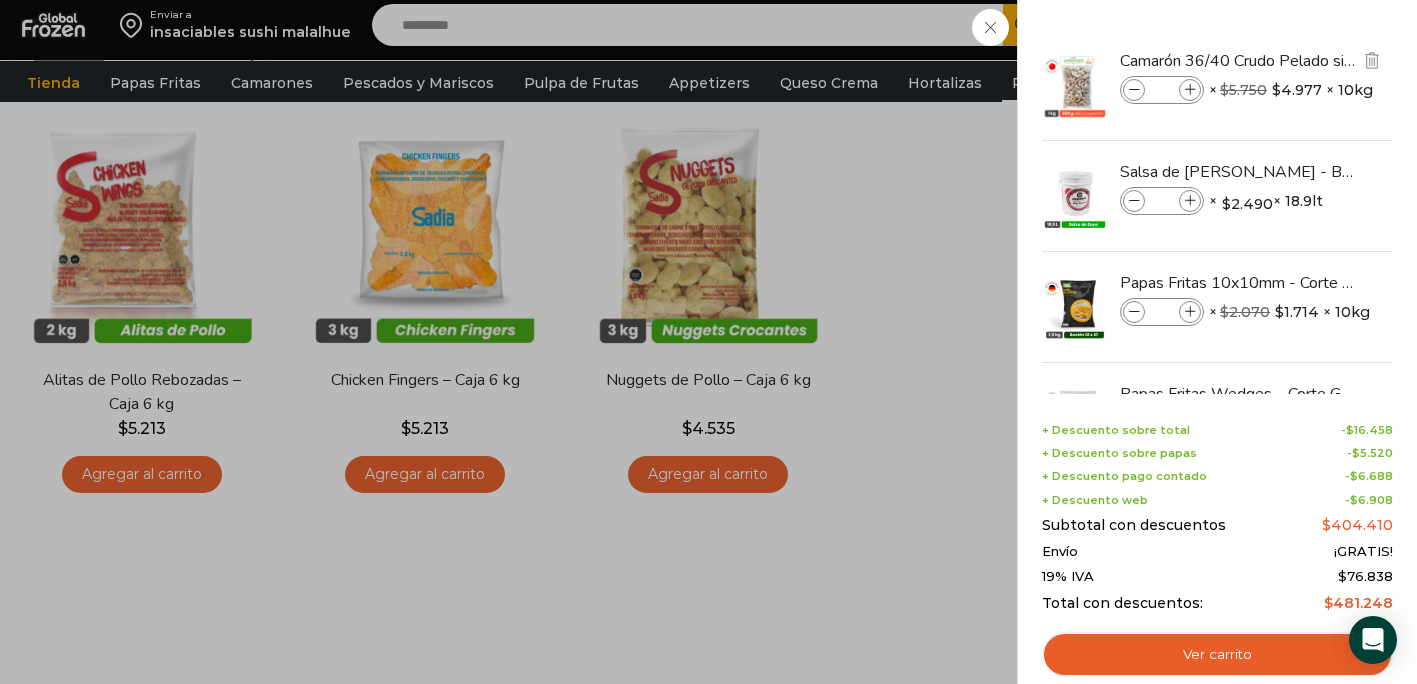 click at bounding box center [1134, 90] 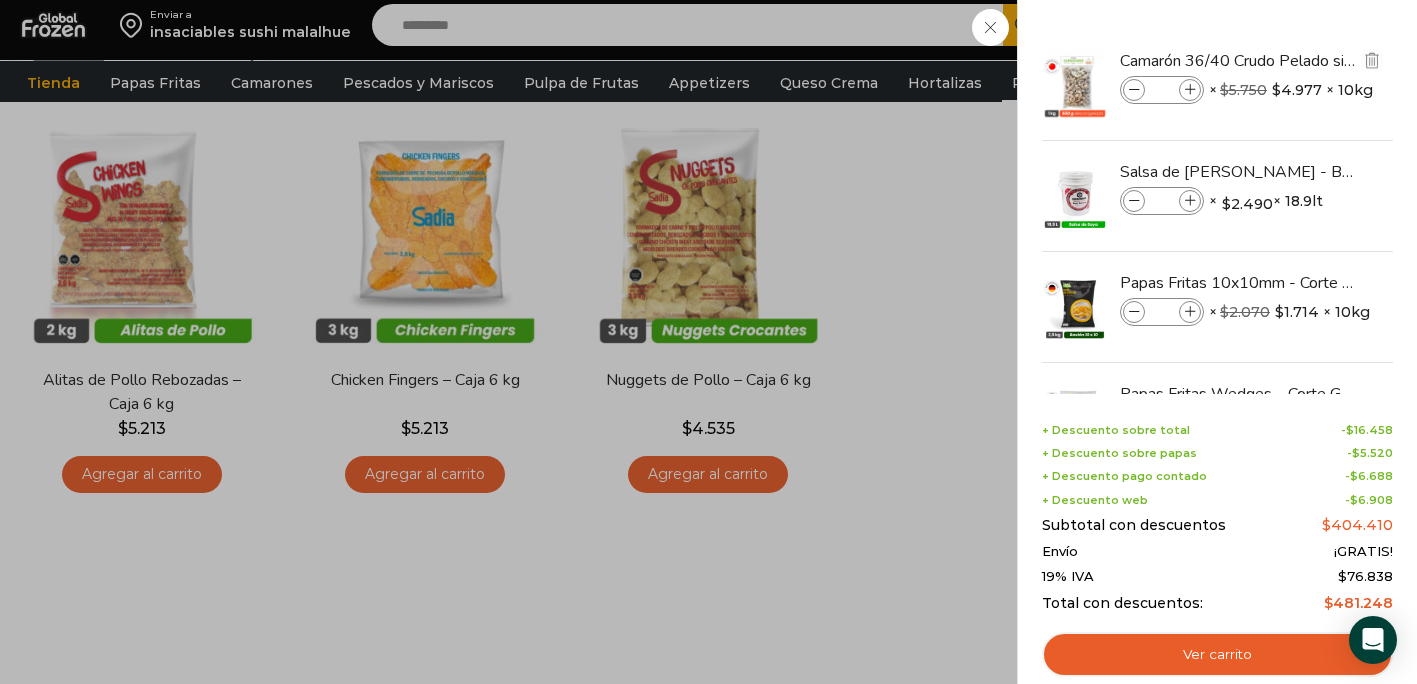 type on "*" 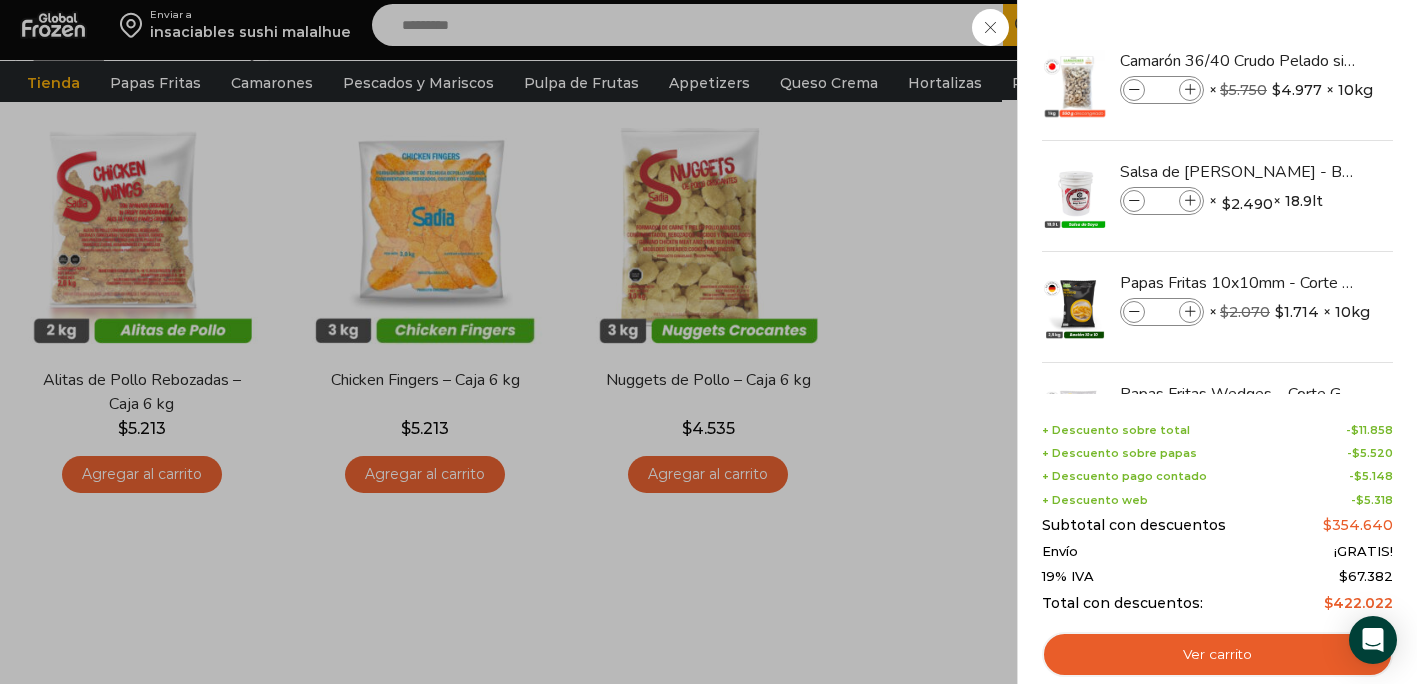click at bounding box center (1134, 90) 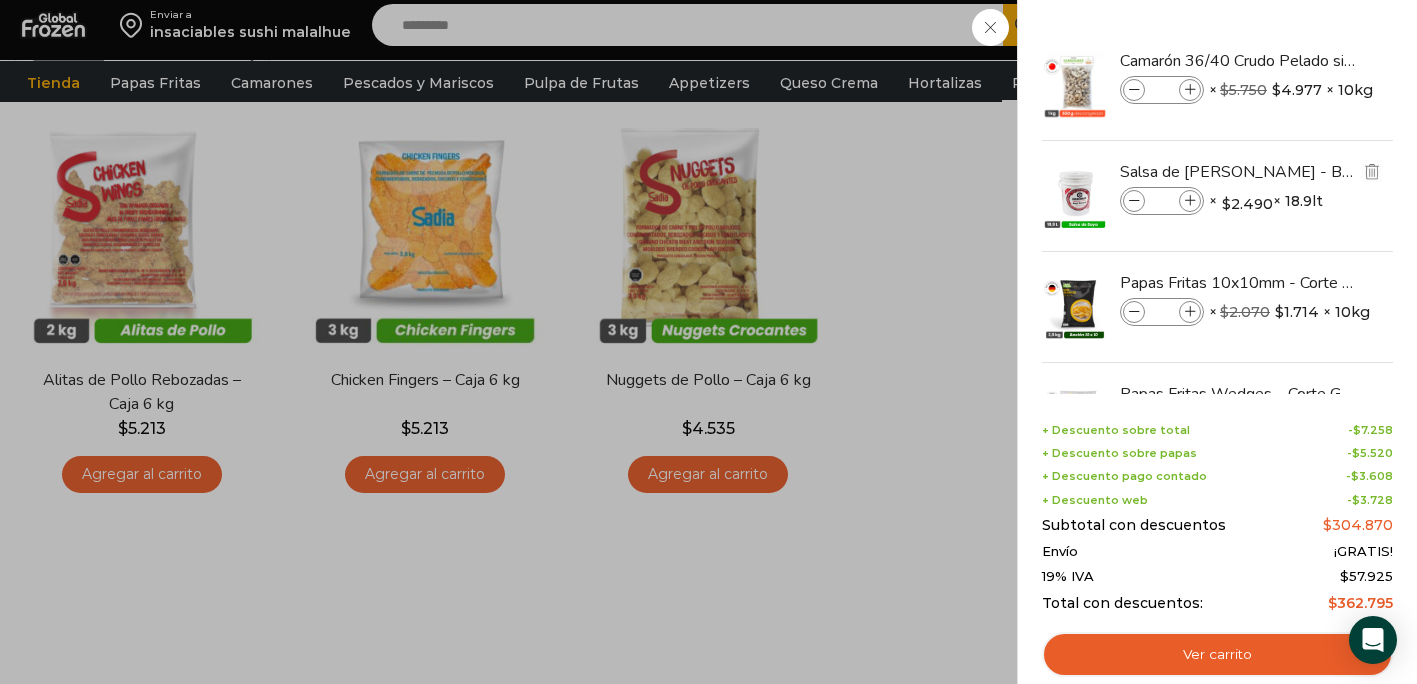 click at bounding box center (1134, 201) 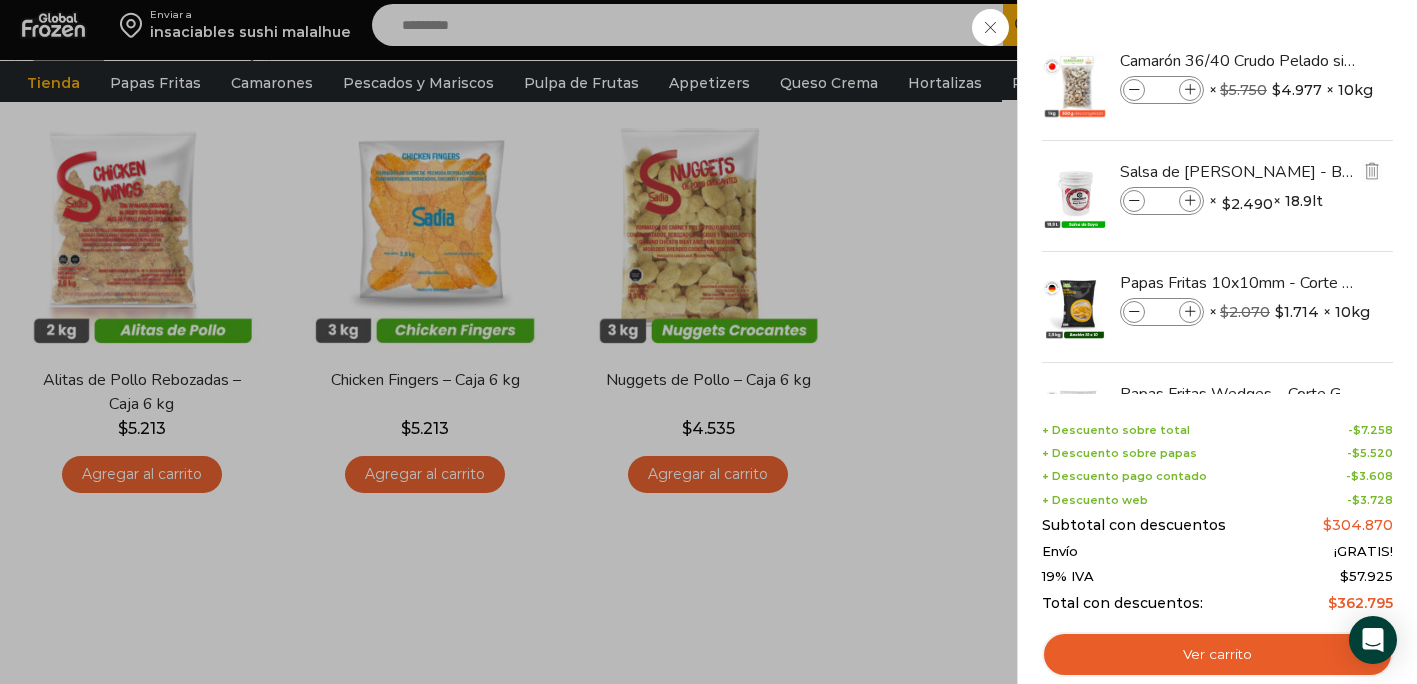 click at bounding box center [1134, 201] 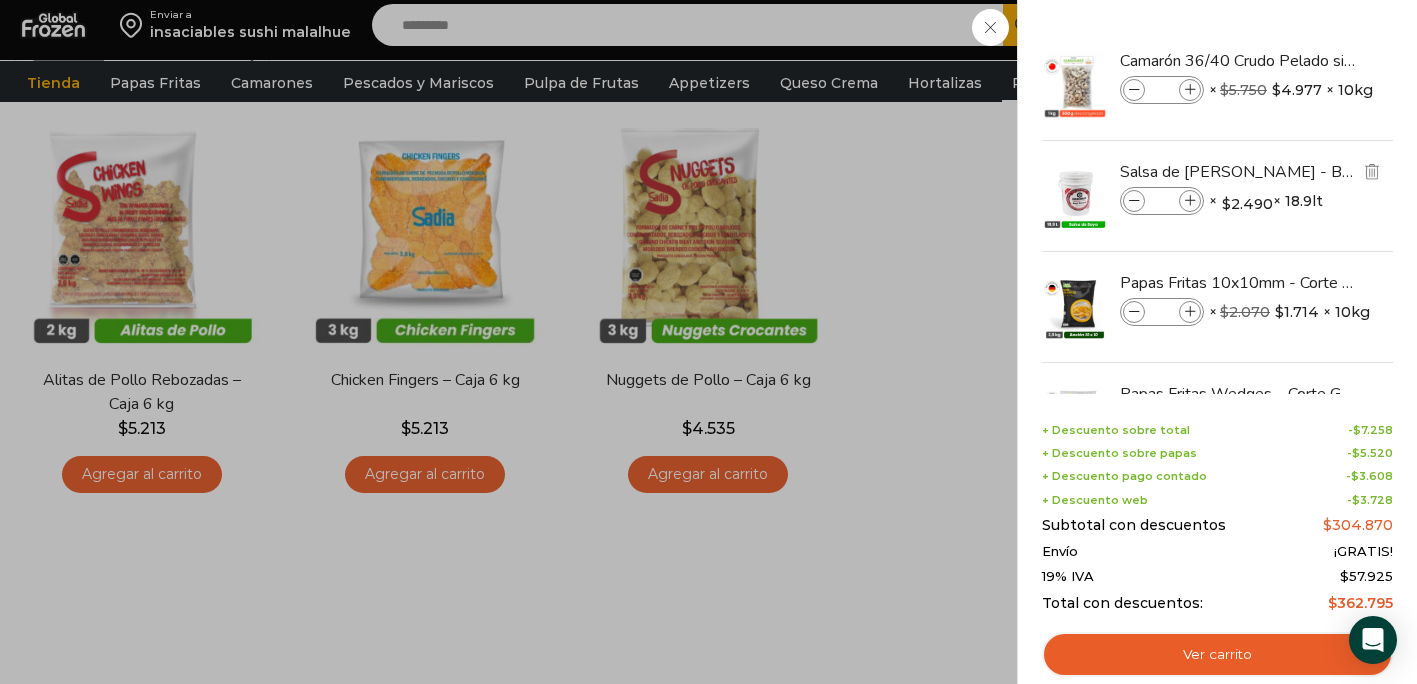 click at bounding box center (1134, 201) 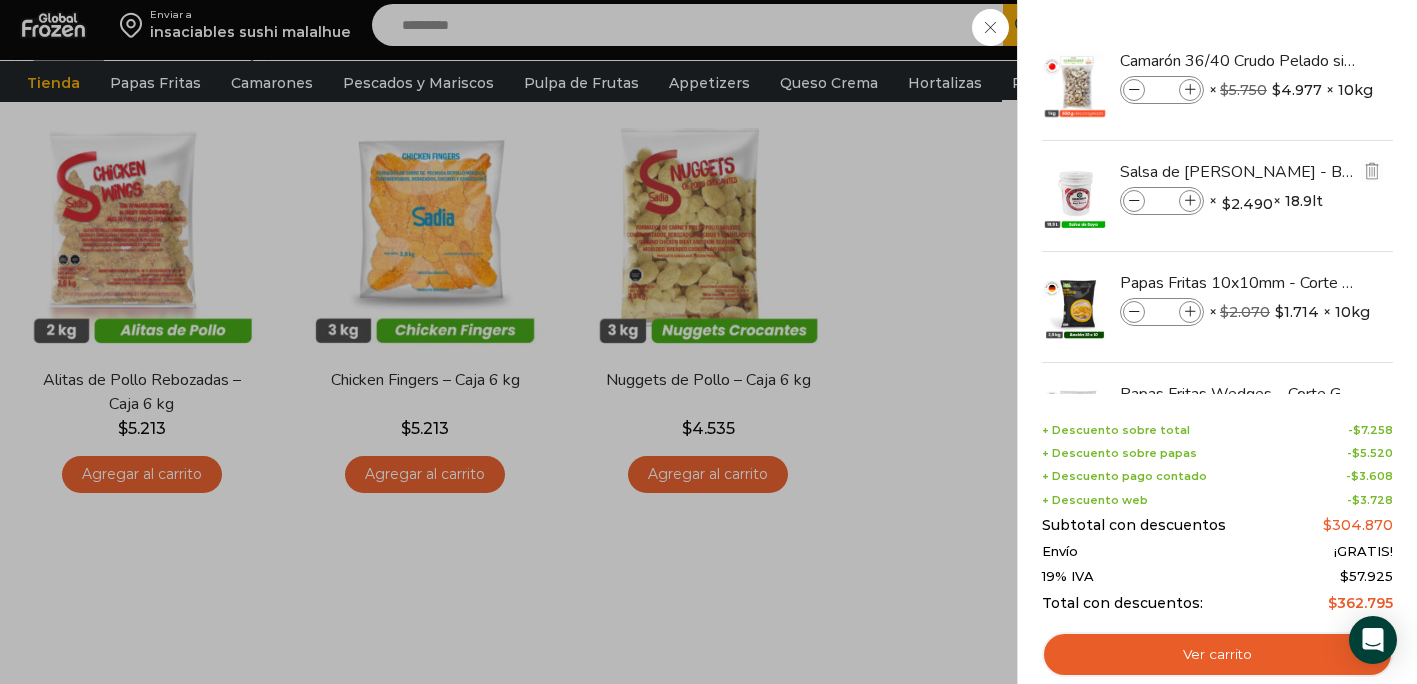 type on "*" 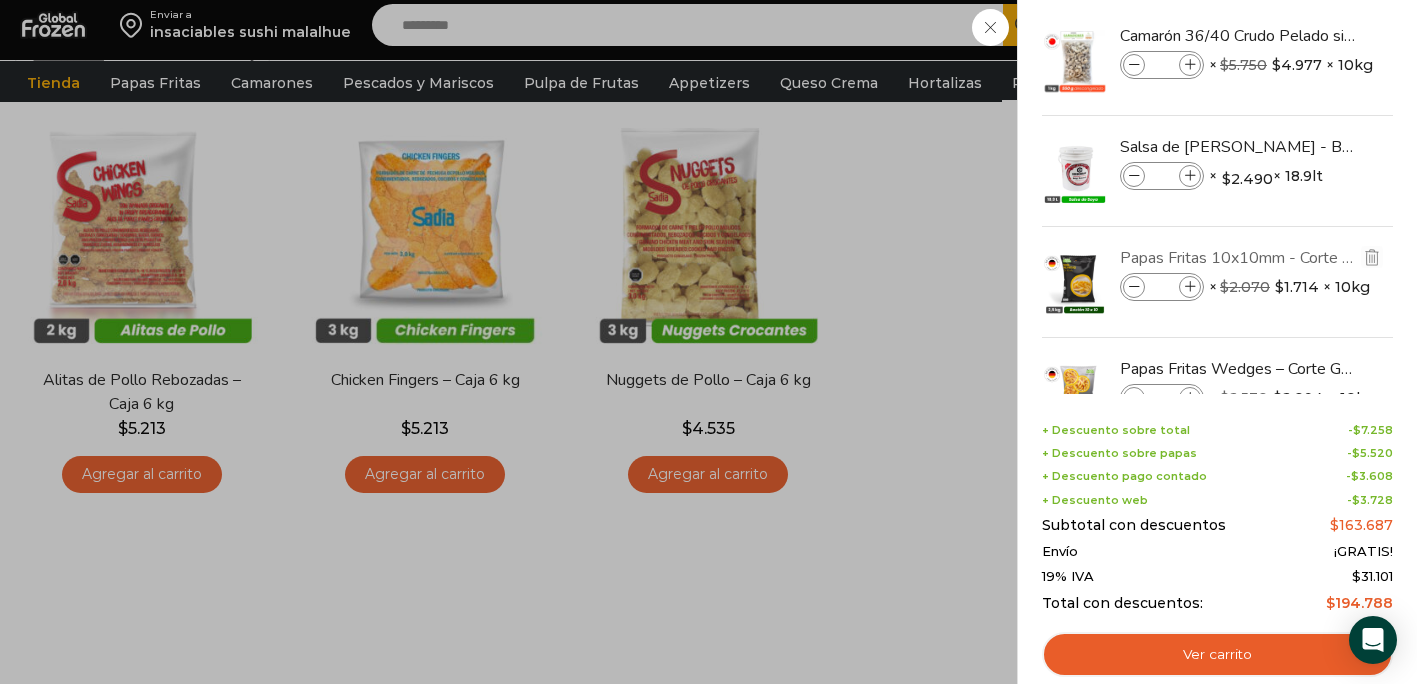 scroll, scrollTop: 0, scrollLeft: 0, axis: both 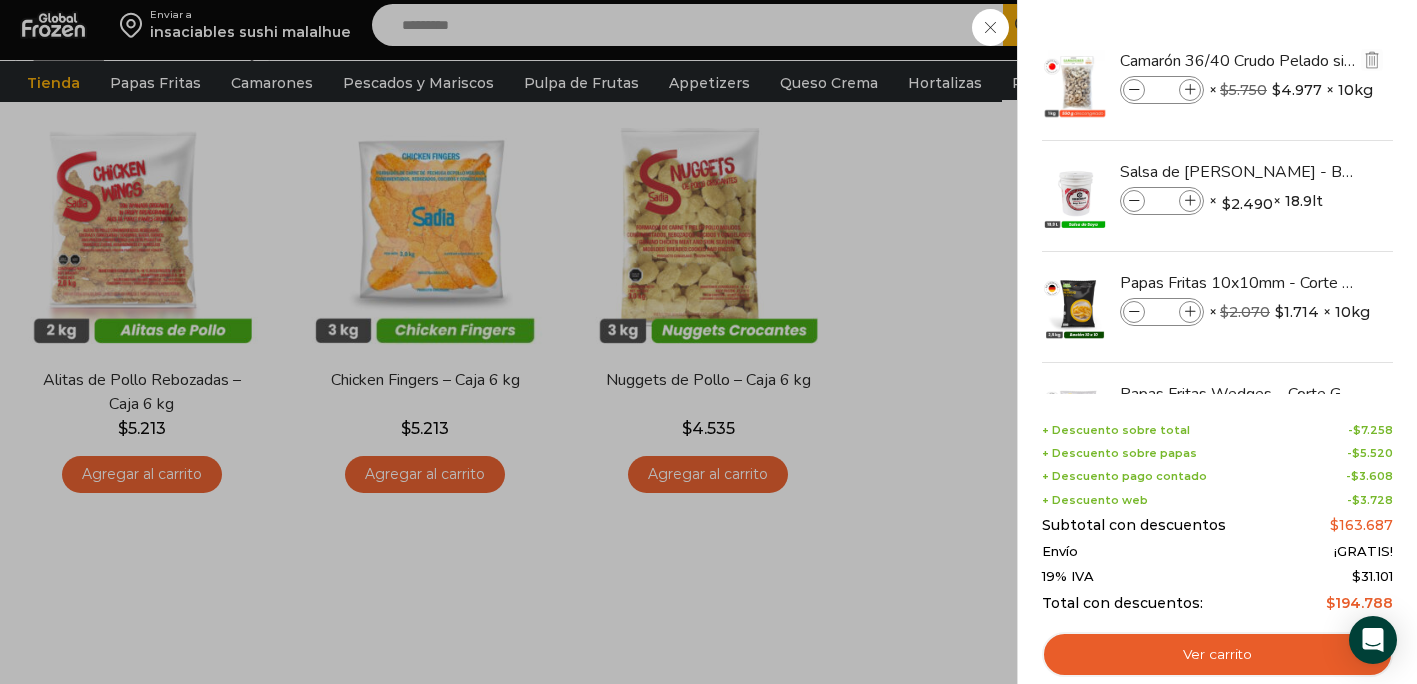 click at bounding box center (1190, 90) 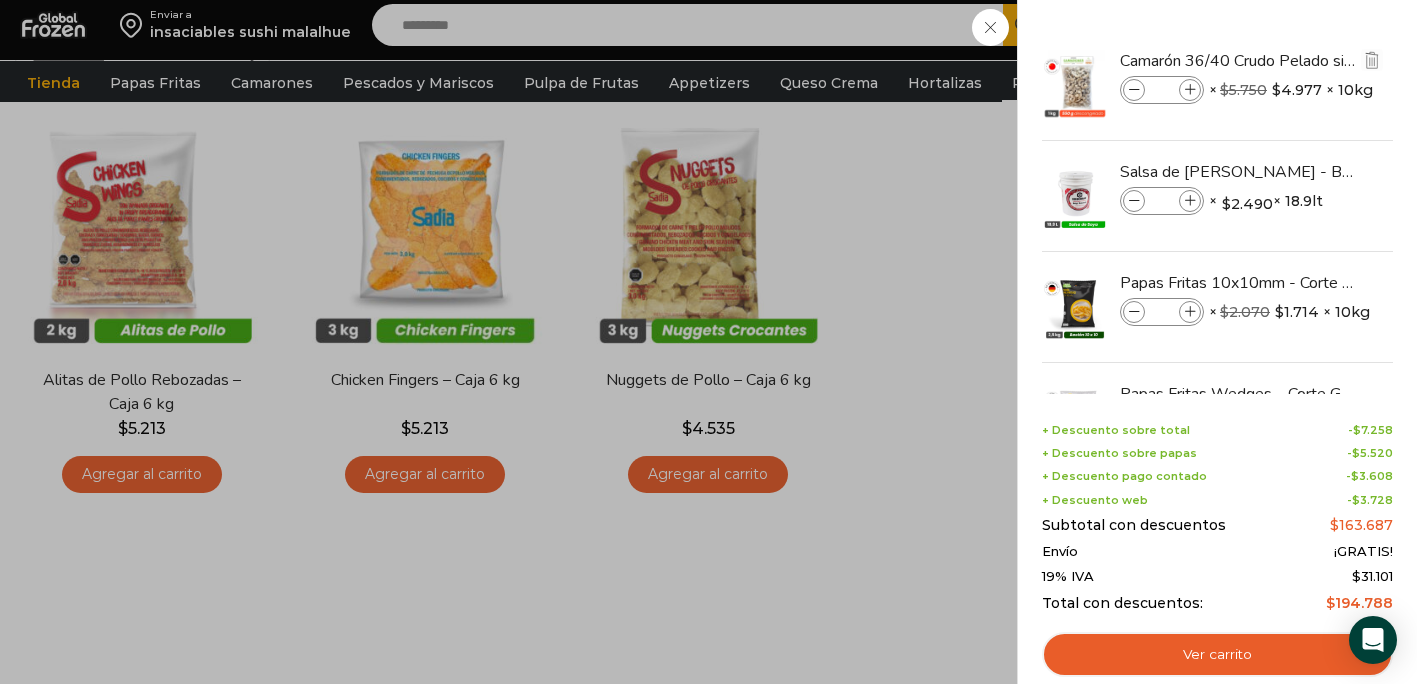 type on "*" 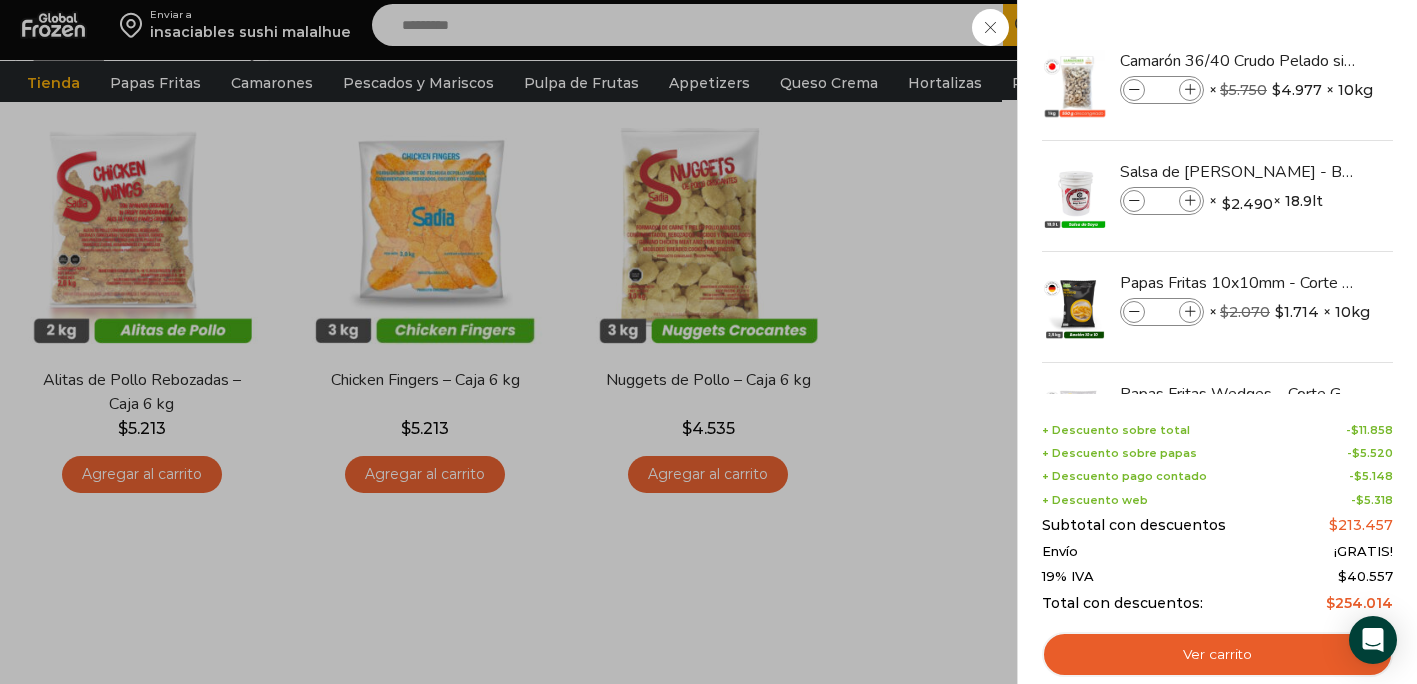 click at bounding box center (1190, 90) 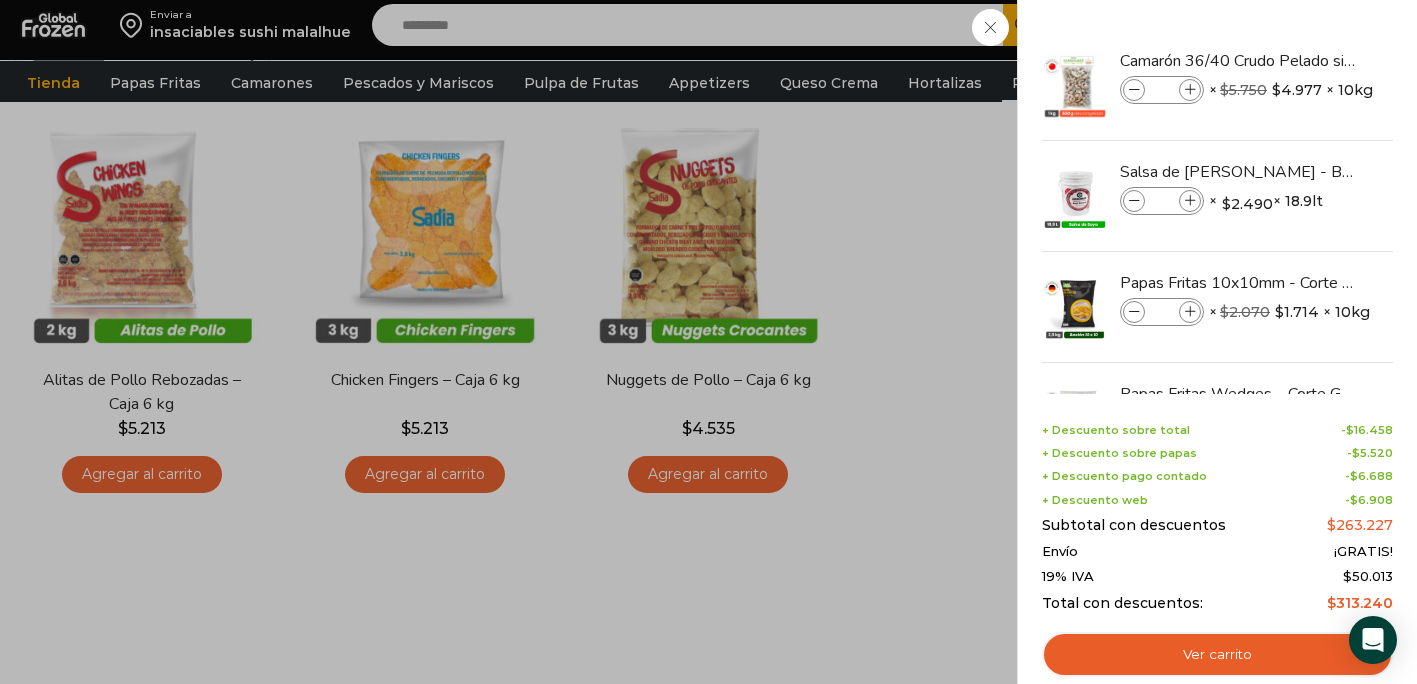 click at bounding box center [1190, 90] 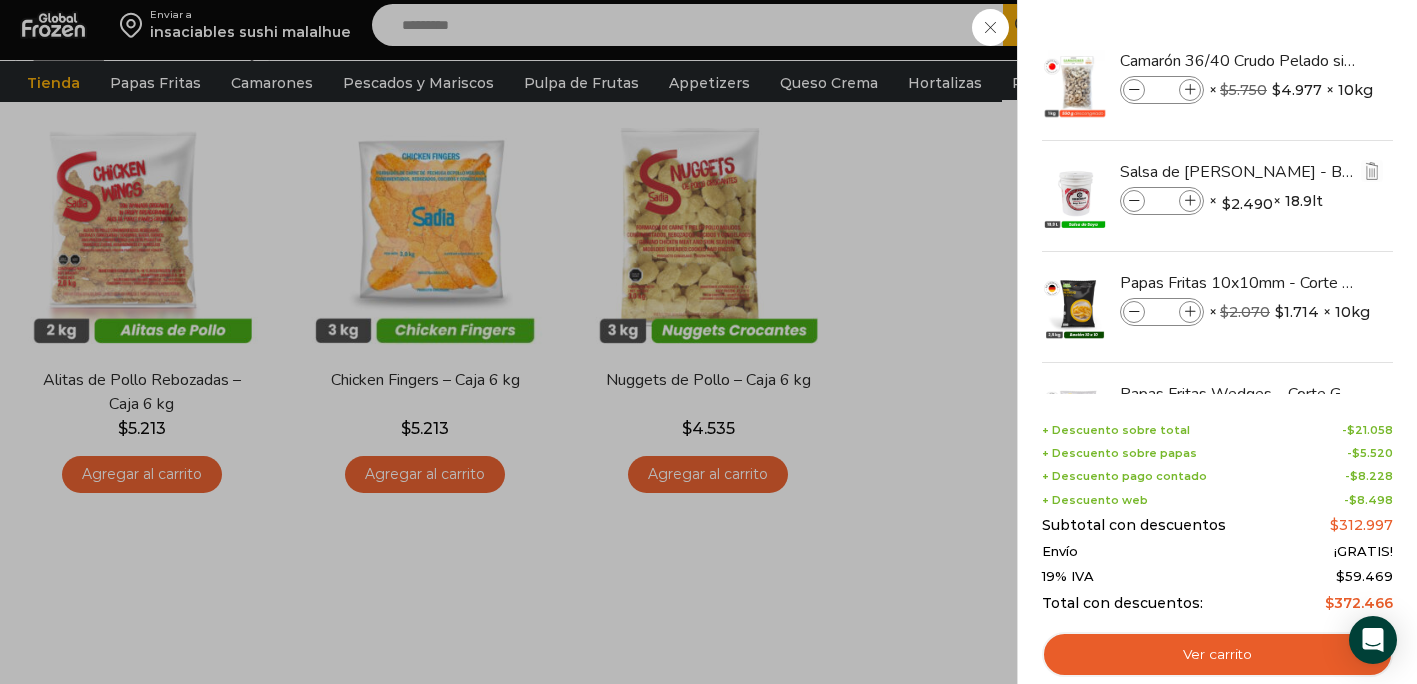 click at bounding box center [1190, 201] 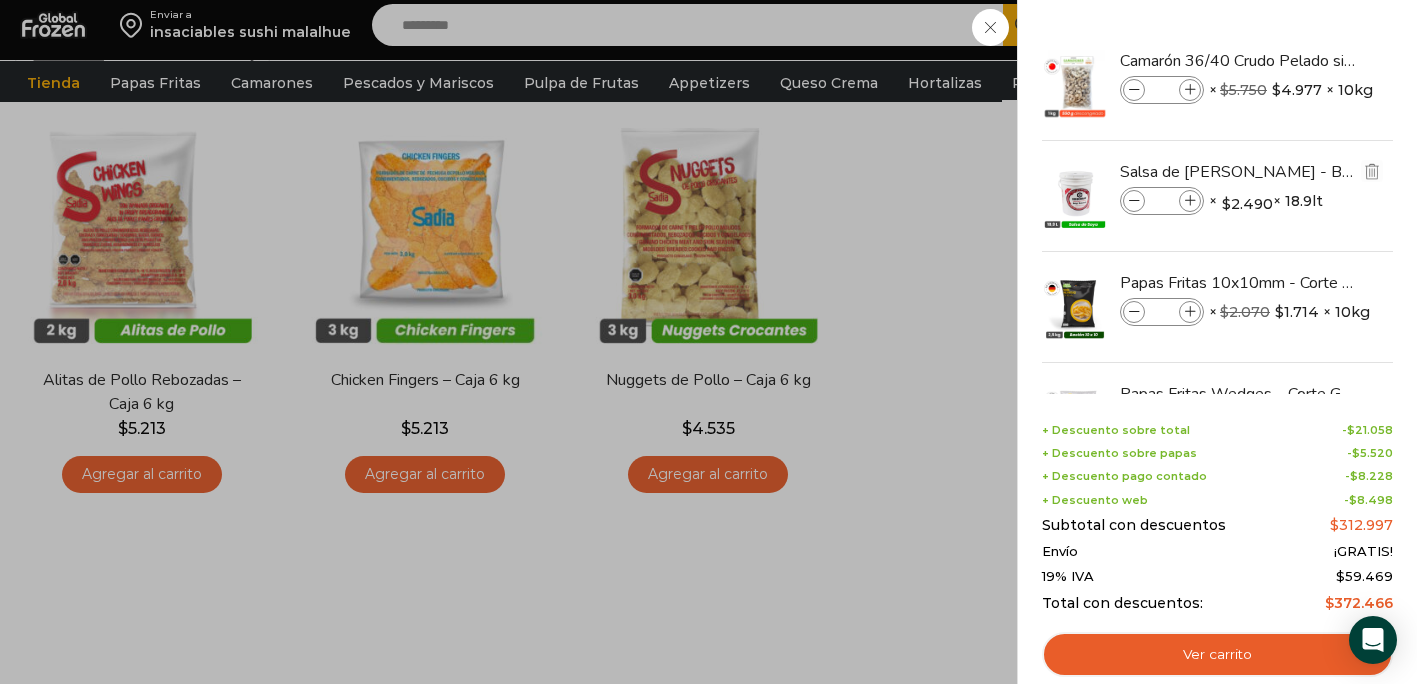 type on "*" 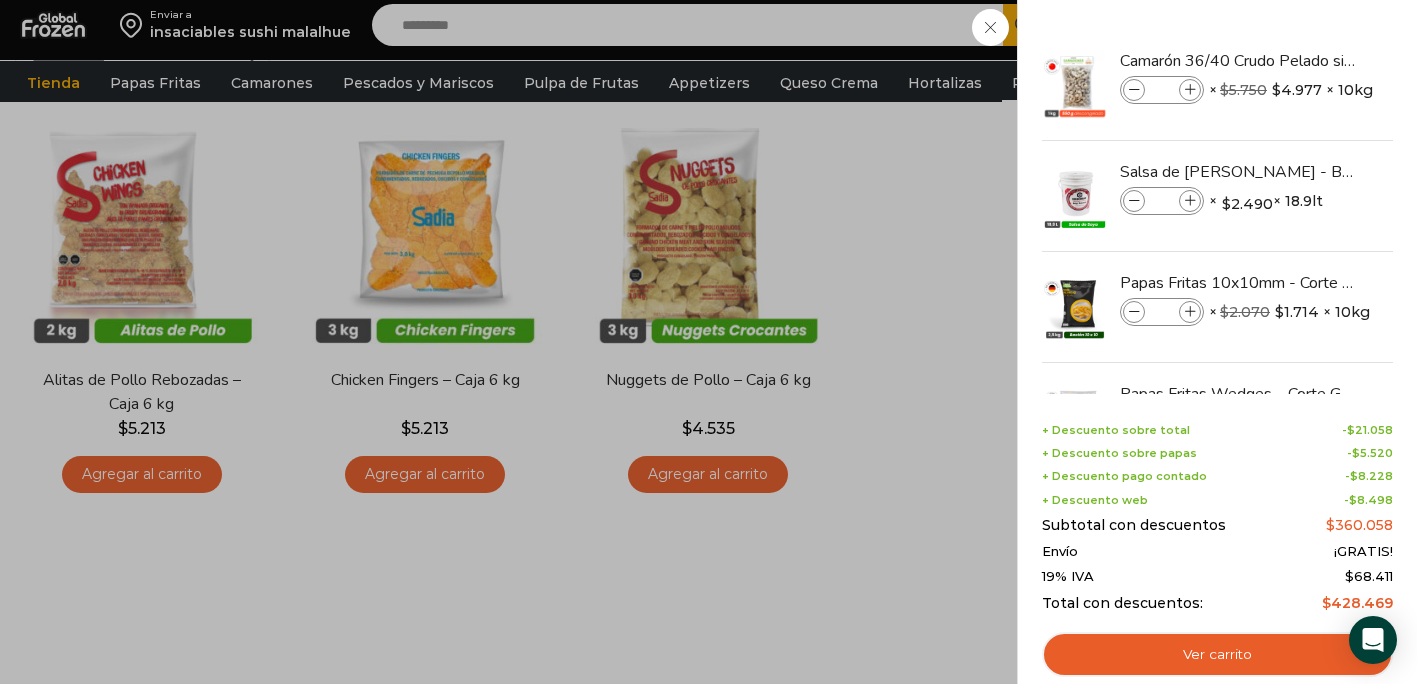 click at bounding box center (1190, 201) 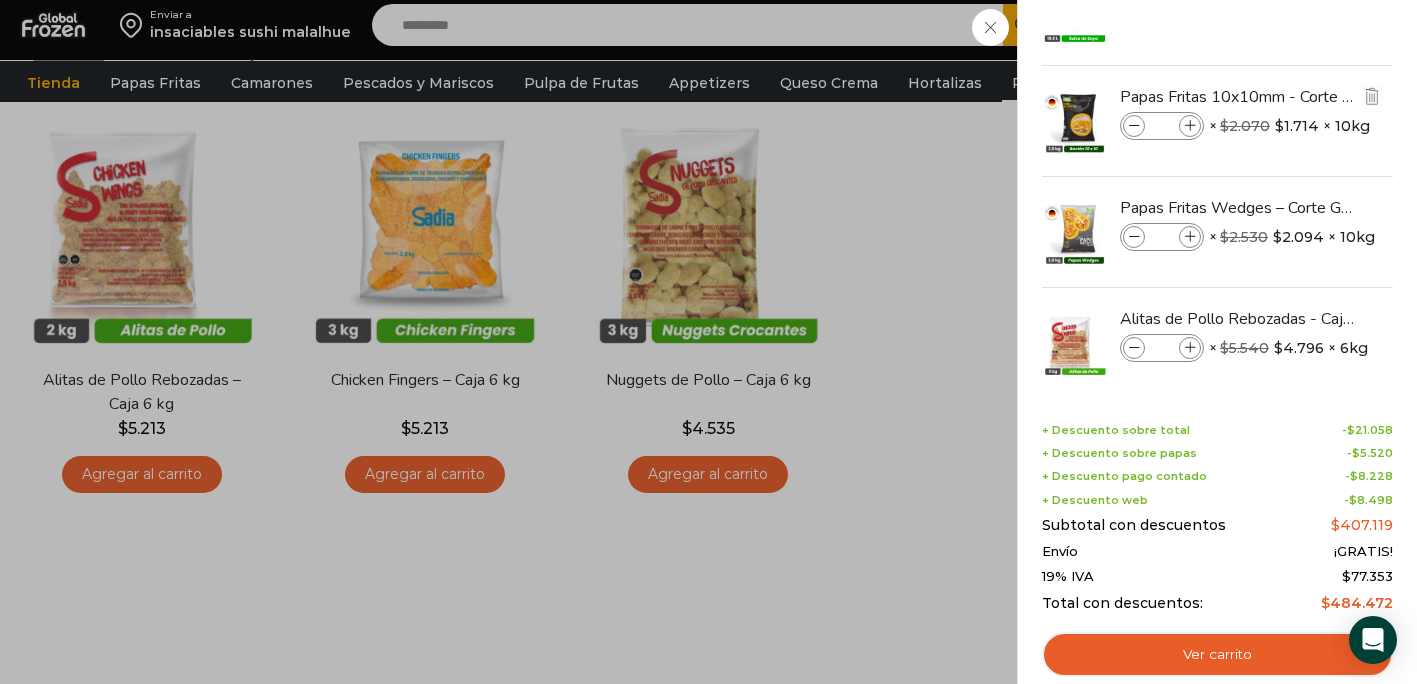 scroll, scrollTop: 205, scrollLeft: 0, axis: vertical 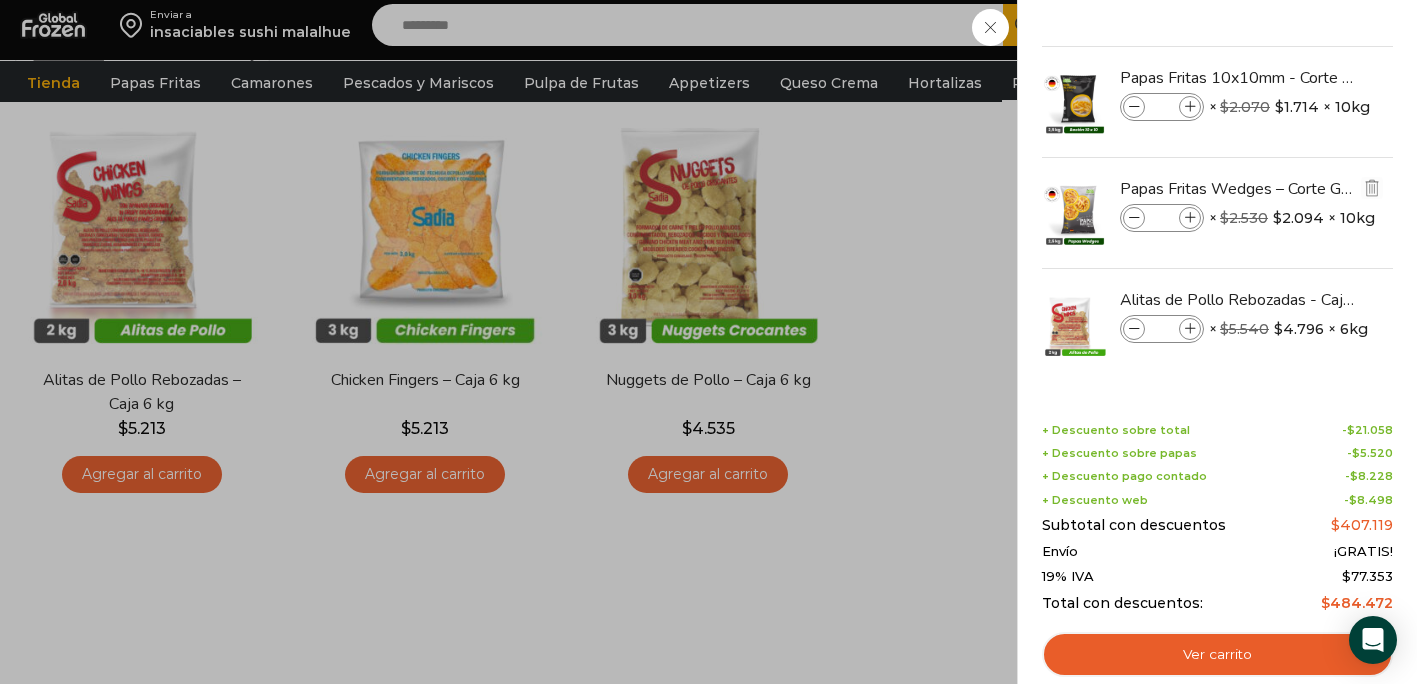 click at bounding box center [1190, 218] 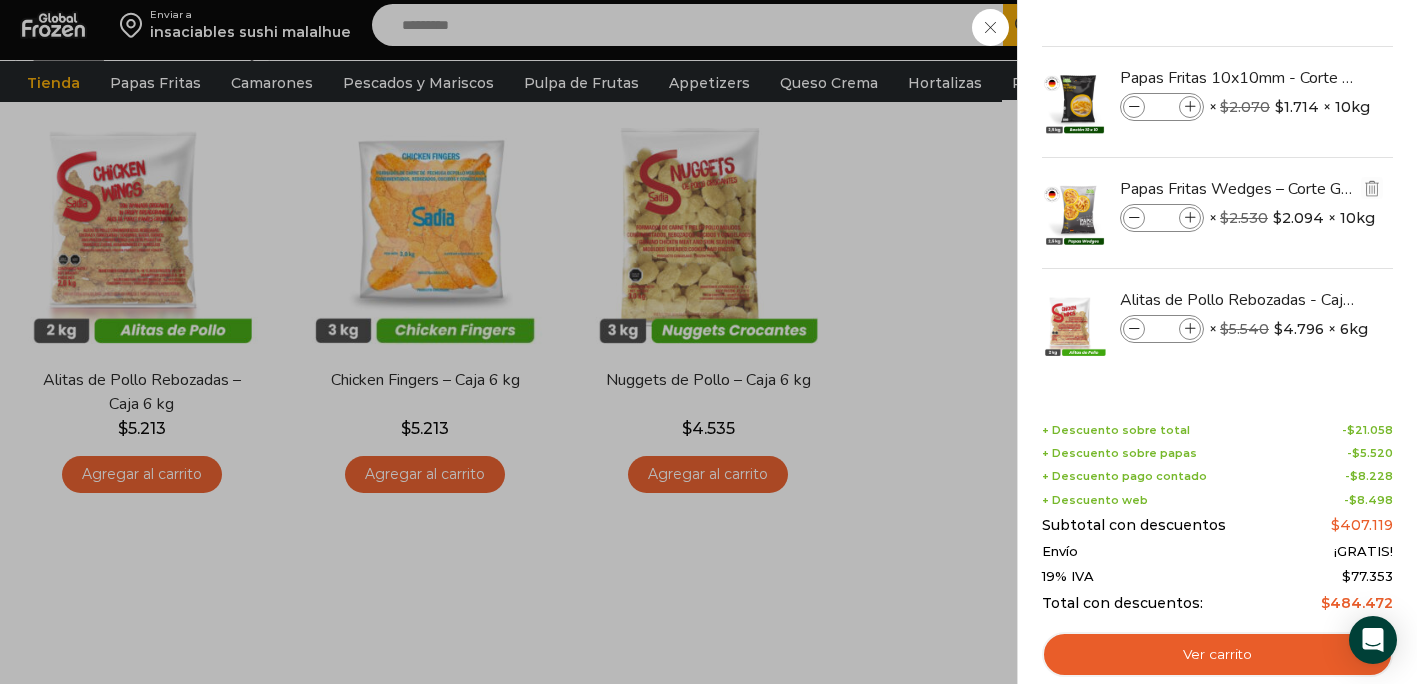 type on "*" 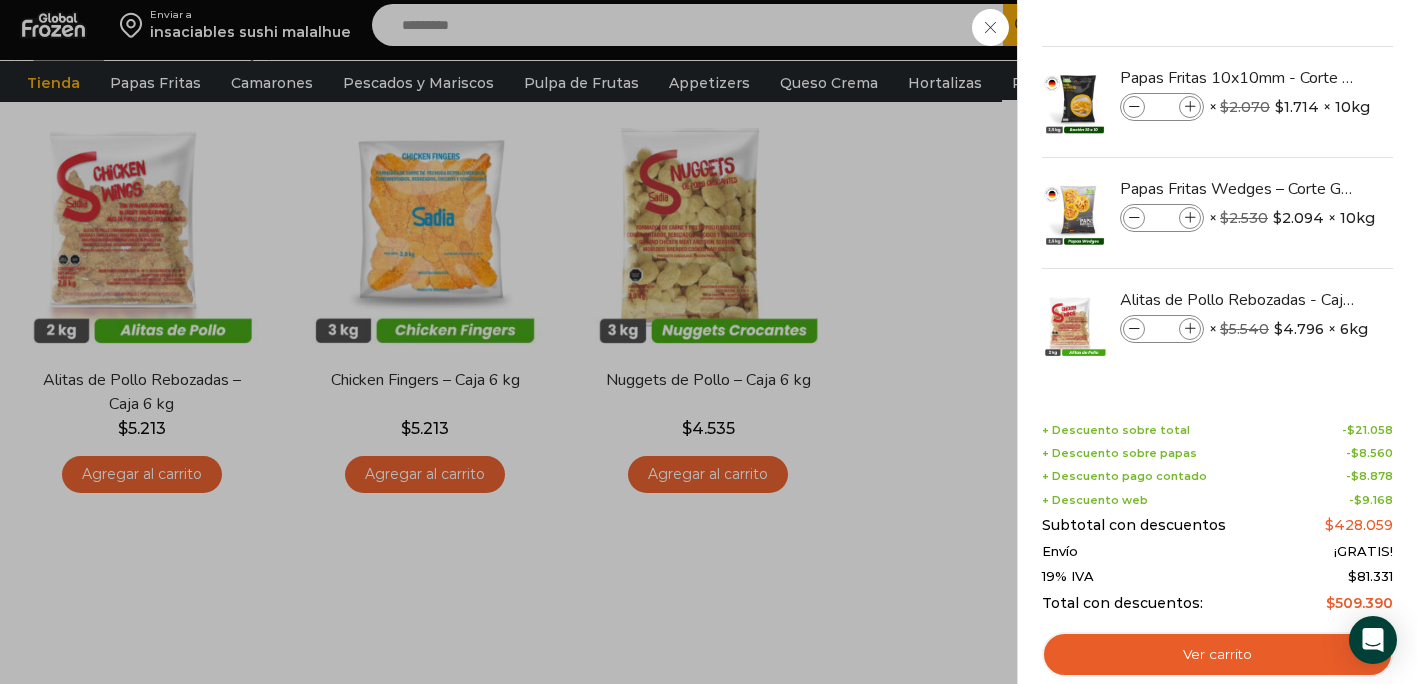 click at bounding box center [1190, 218] 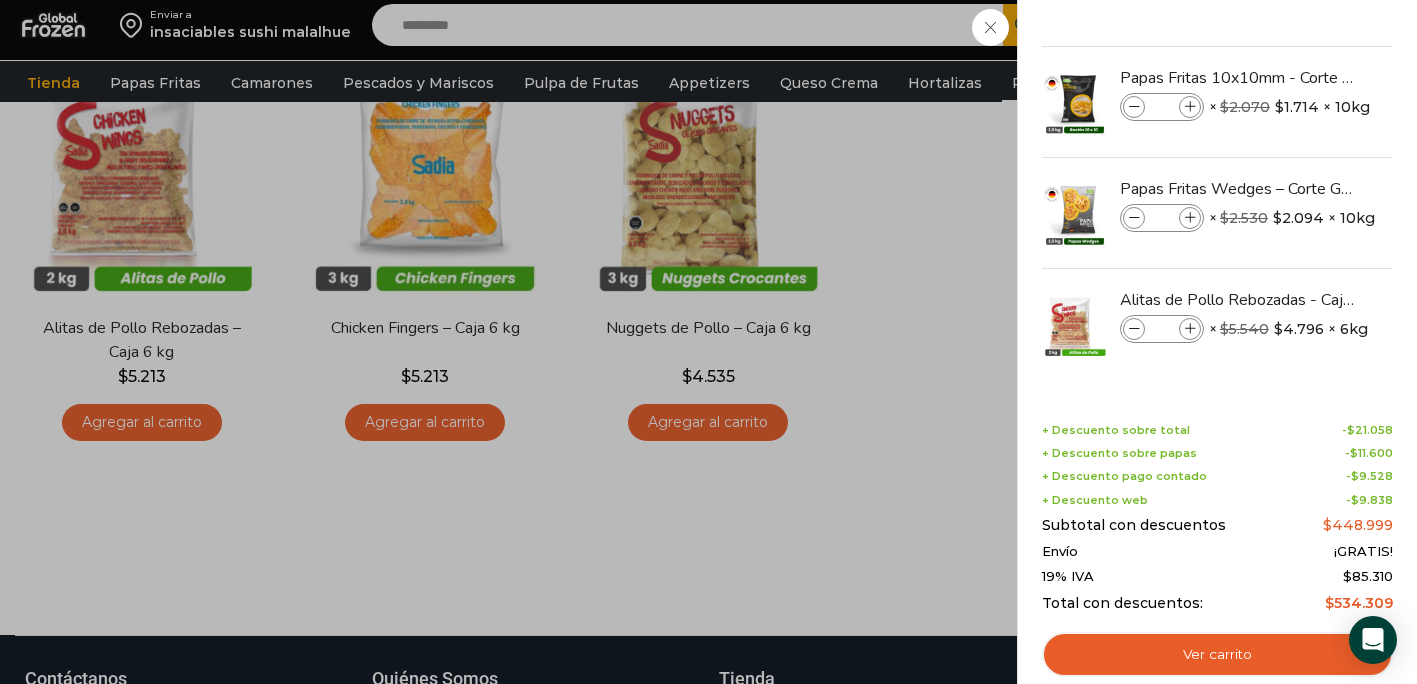 scroll, scrollTop: 231, scrollLeft: 0, axis: vertical 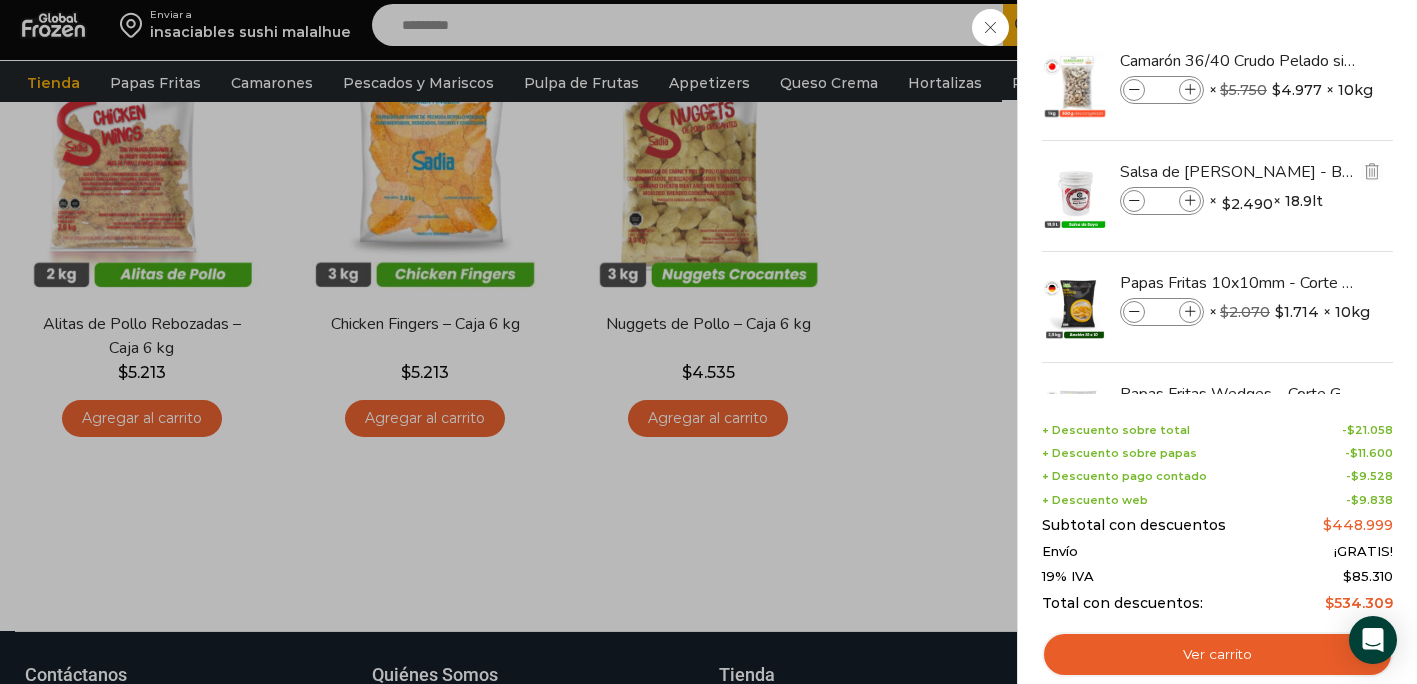 click at bounding box center [1190, 201] 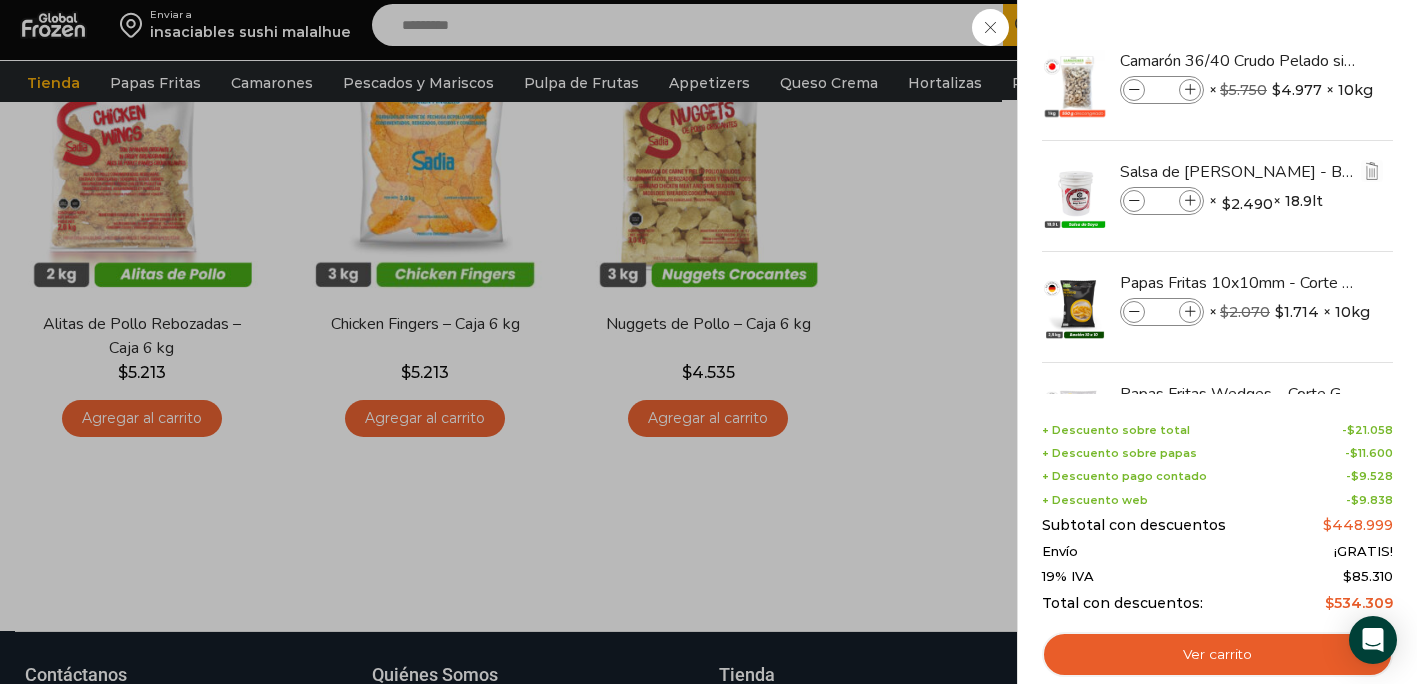 type on "*" 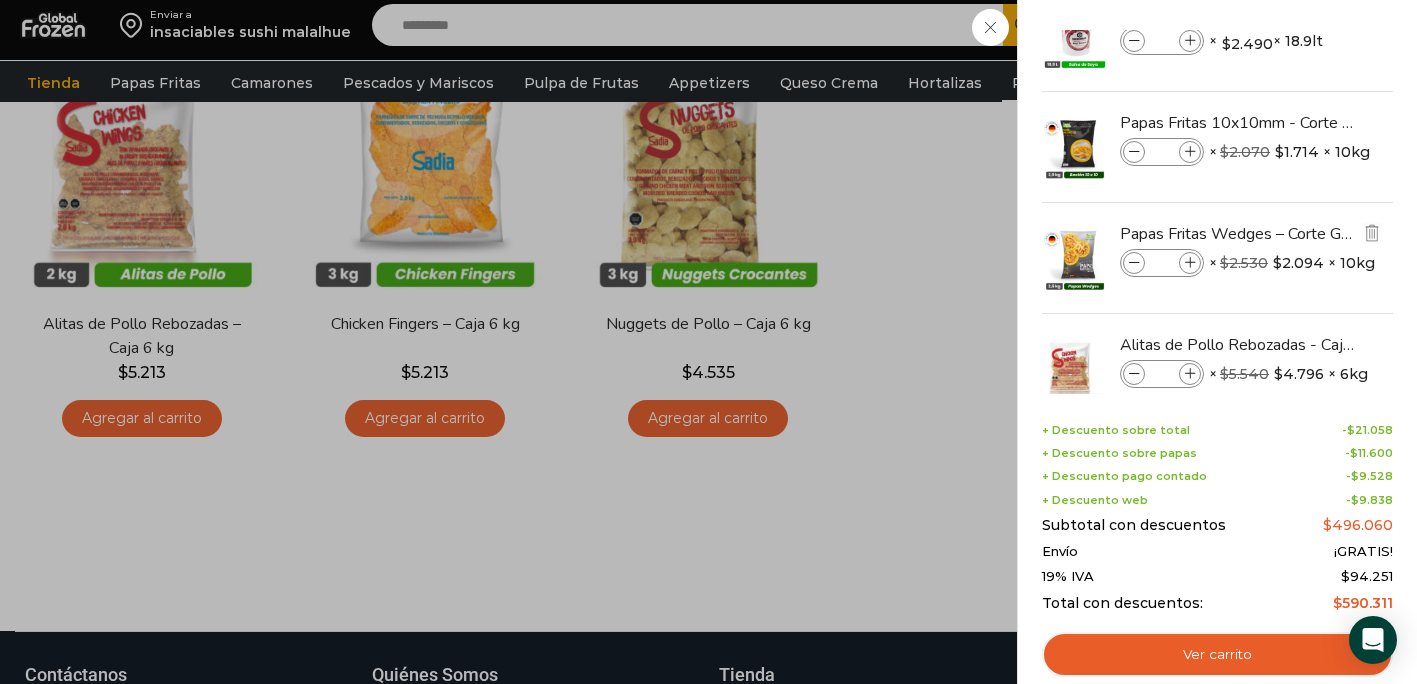 scroll, scrollTop: 205, scrollLeft: 0, axis: vertical 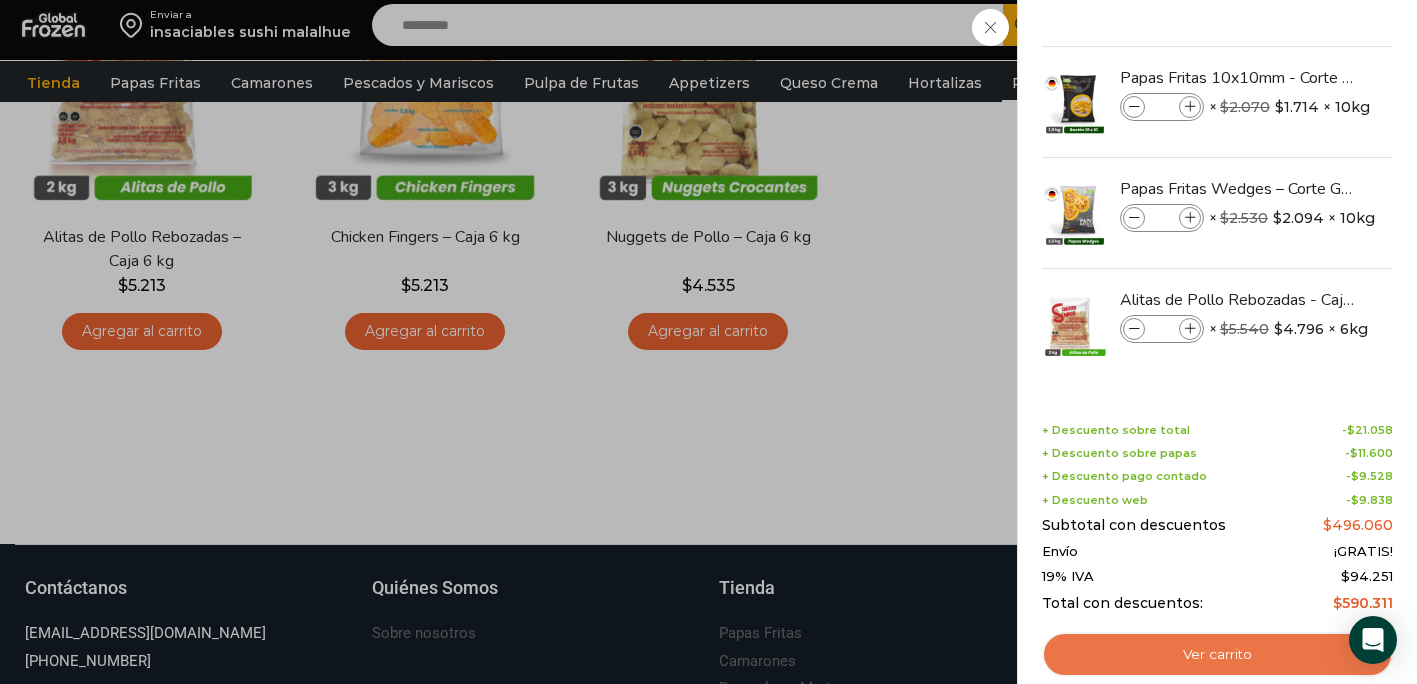 click on "Ver carrito" at bounding box center (1217, 655) 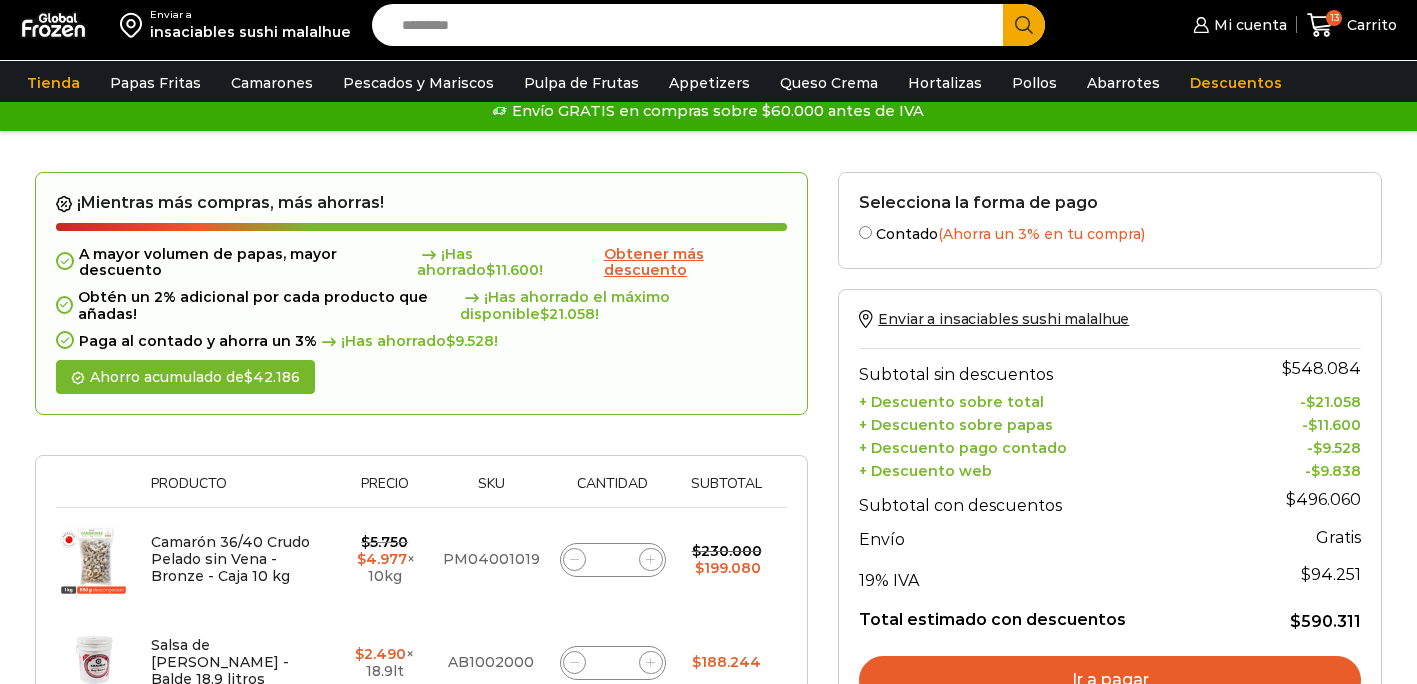 scroll, scrollTop: 0, scrollLeft: 0, axis: both 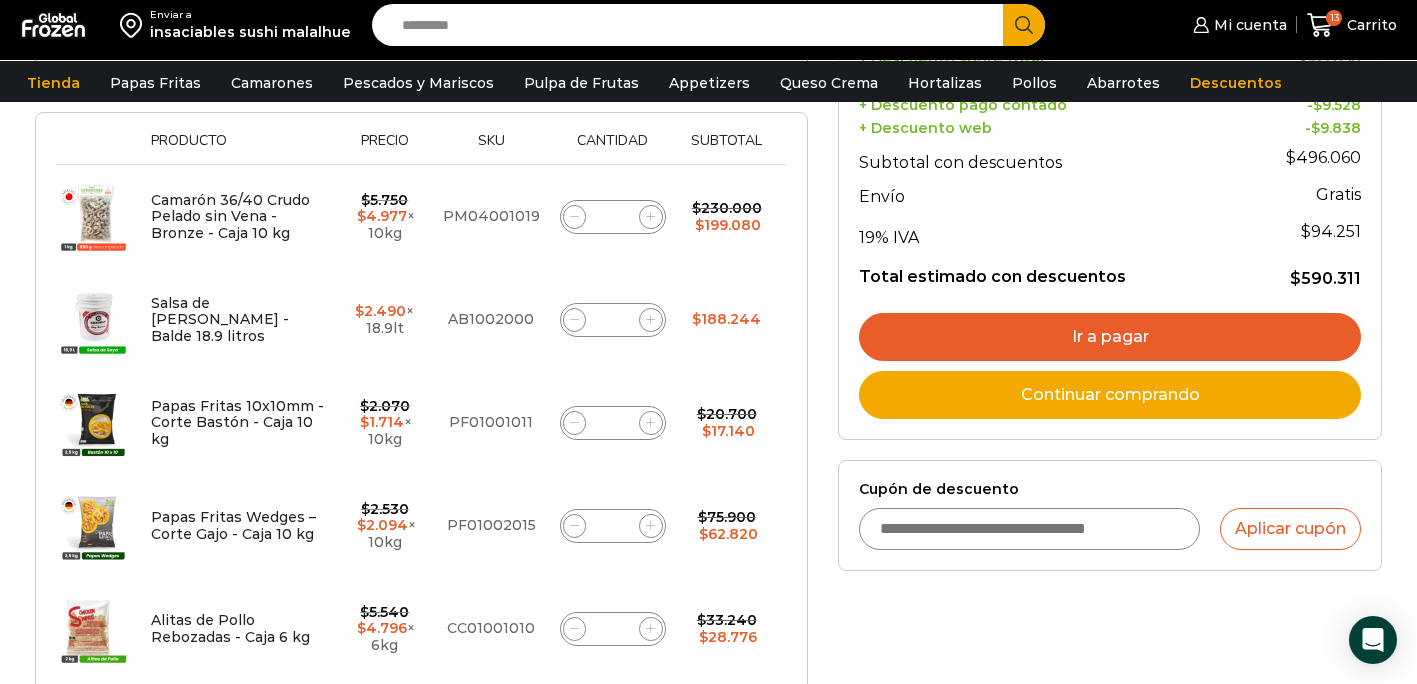 click 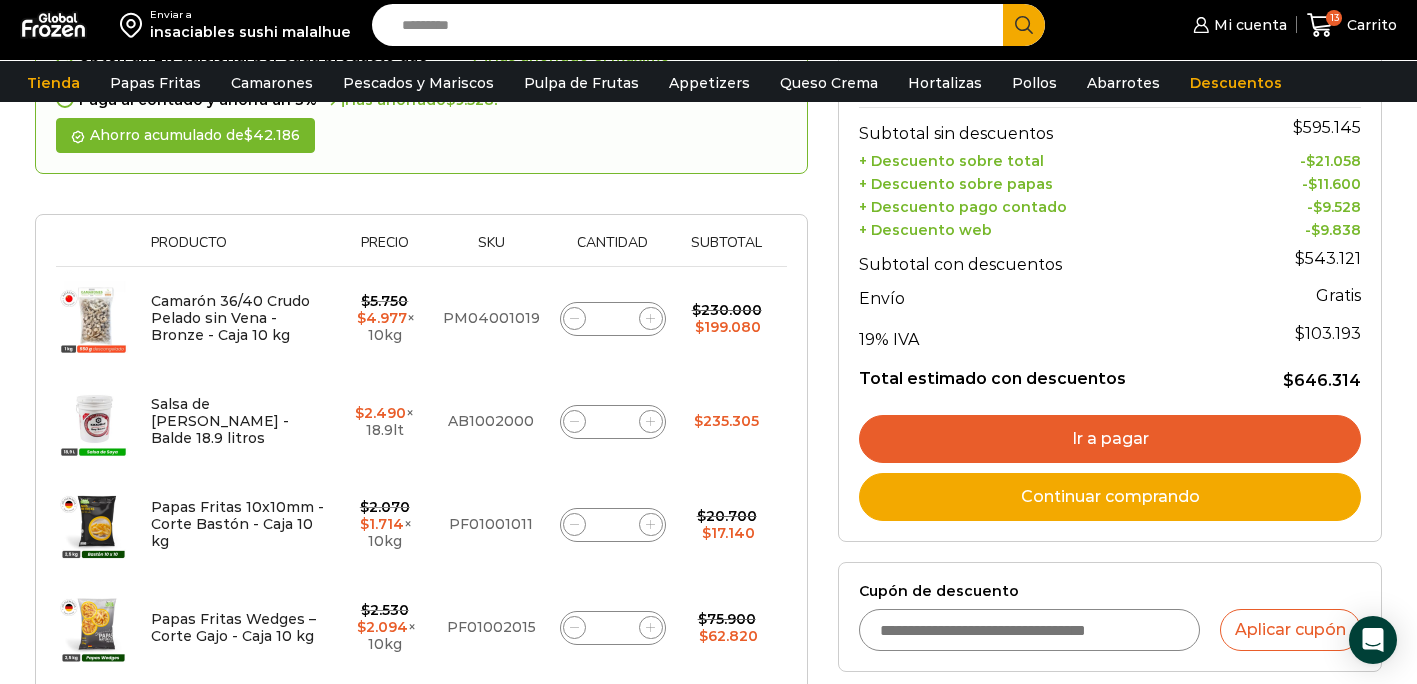 scroll, scrollTop: 381, scrollLeft: 0, axis: vertical 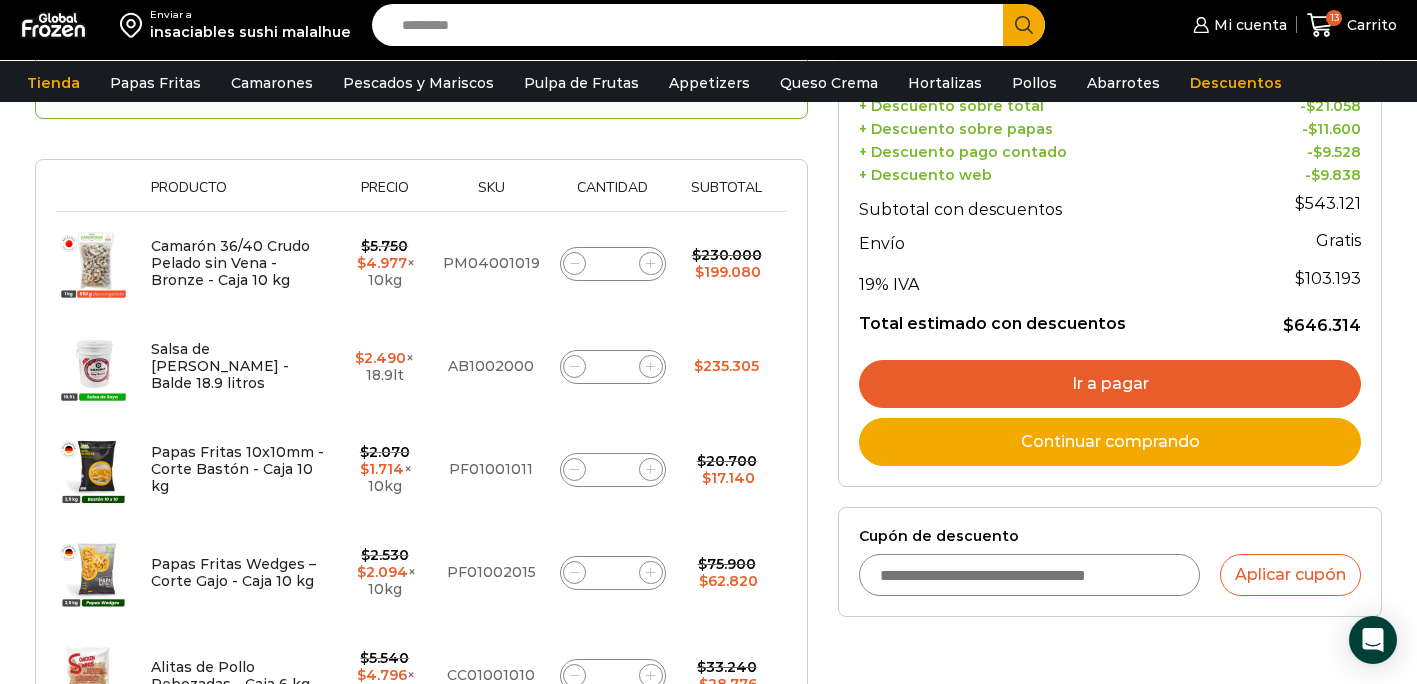 click 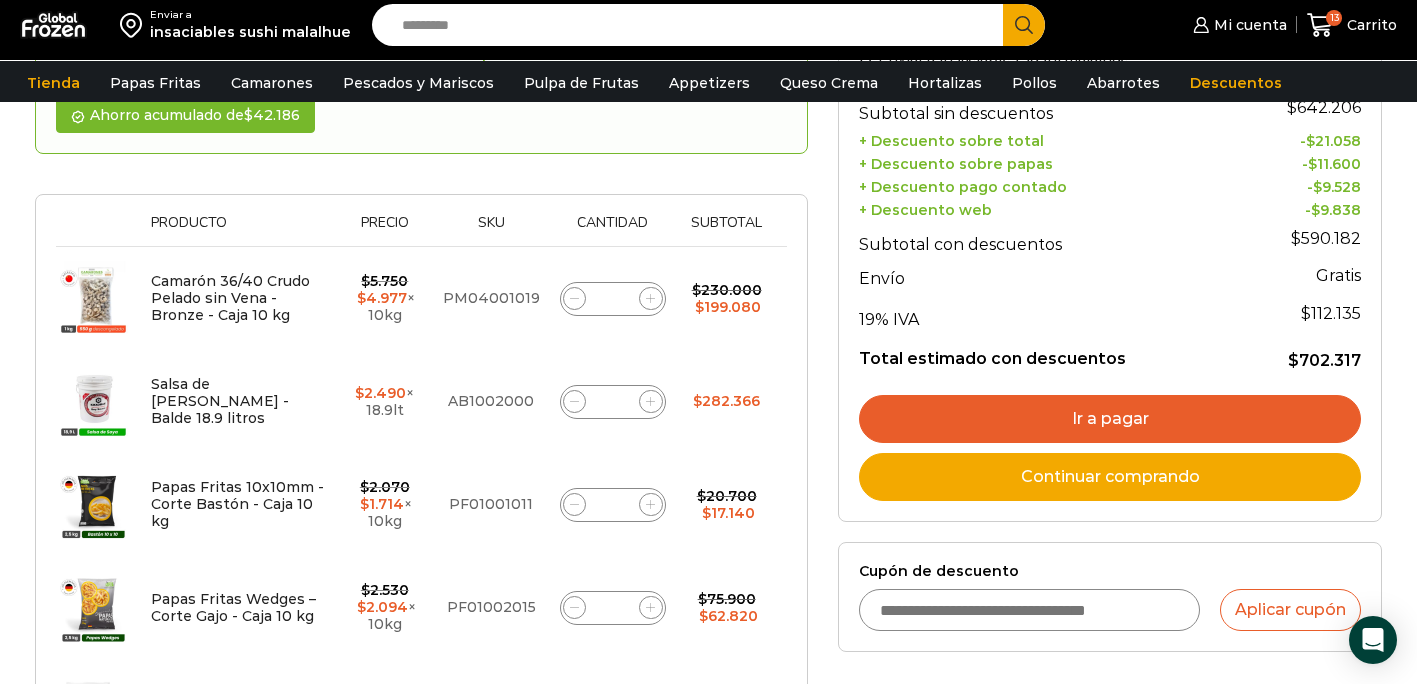 scroll, scrollTop: 330, scrollLeft: 0, axis: vertical 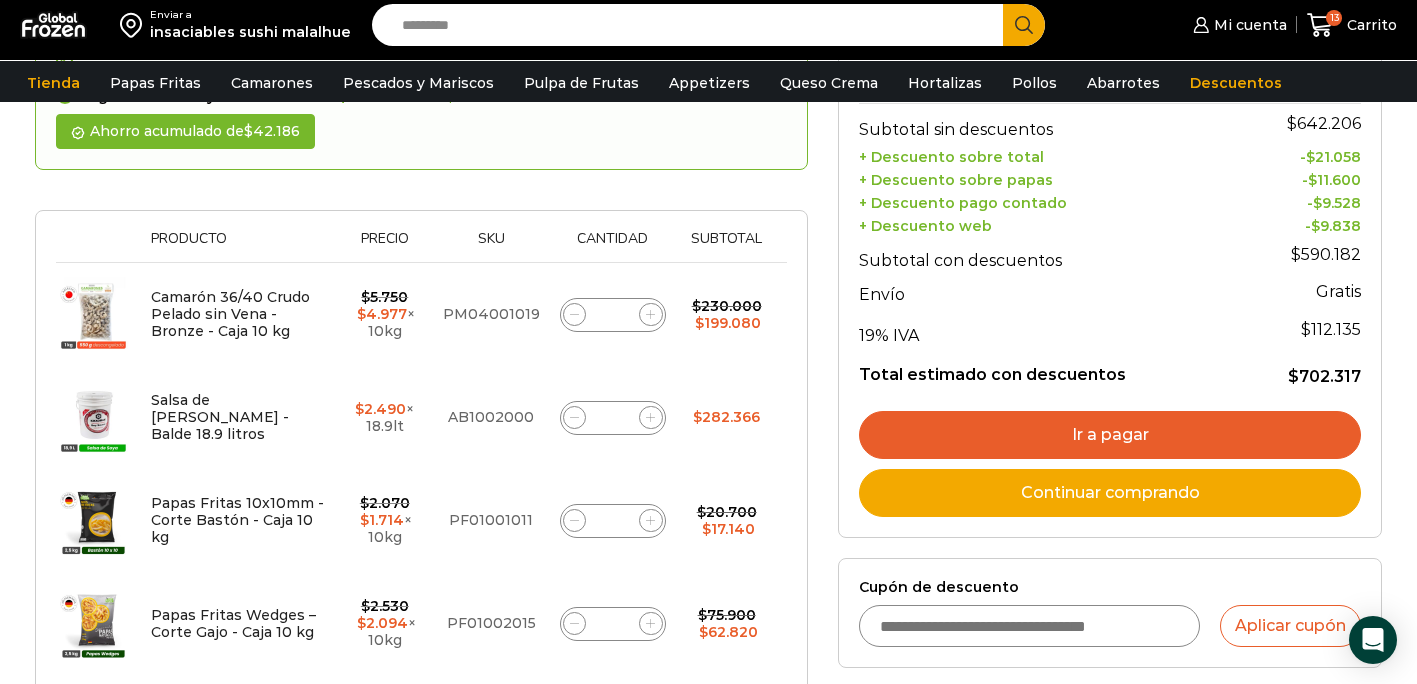 click on "Ir a pagar" at bounding box center (1110, 435) 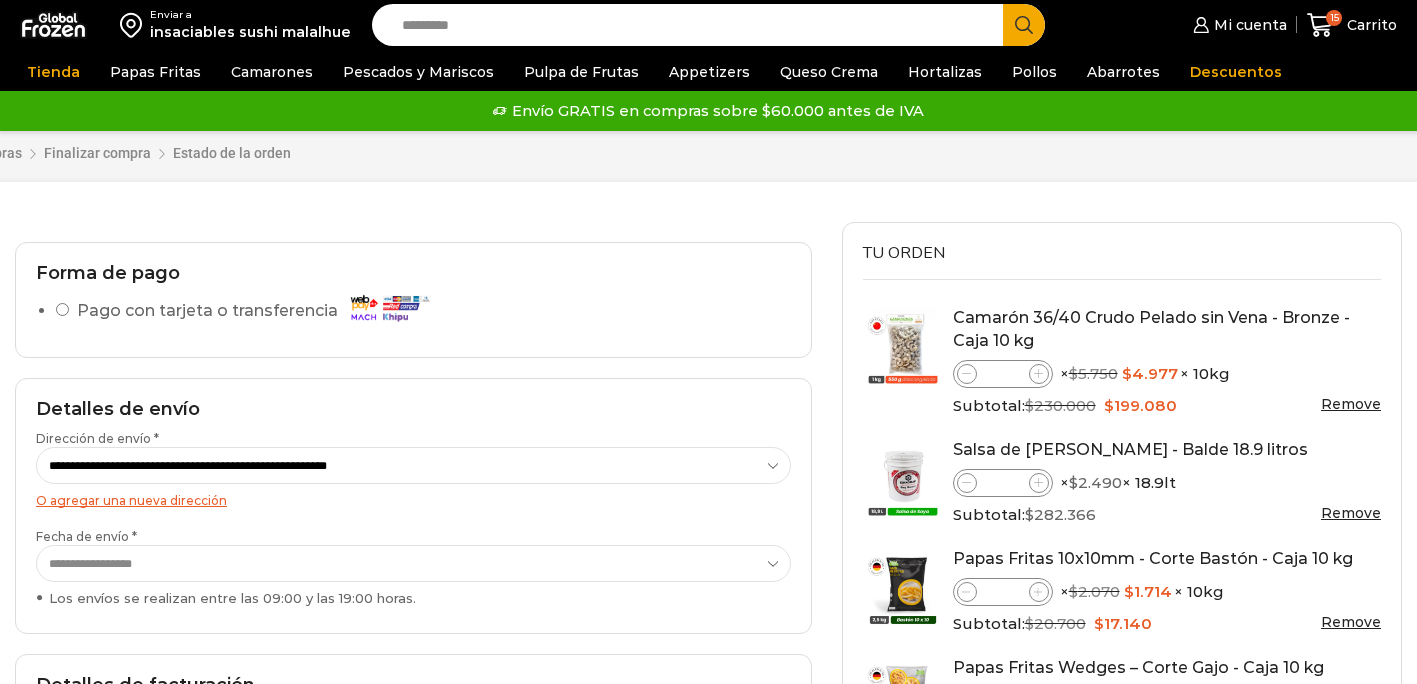 select on "*" 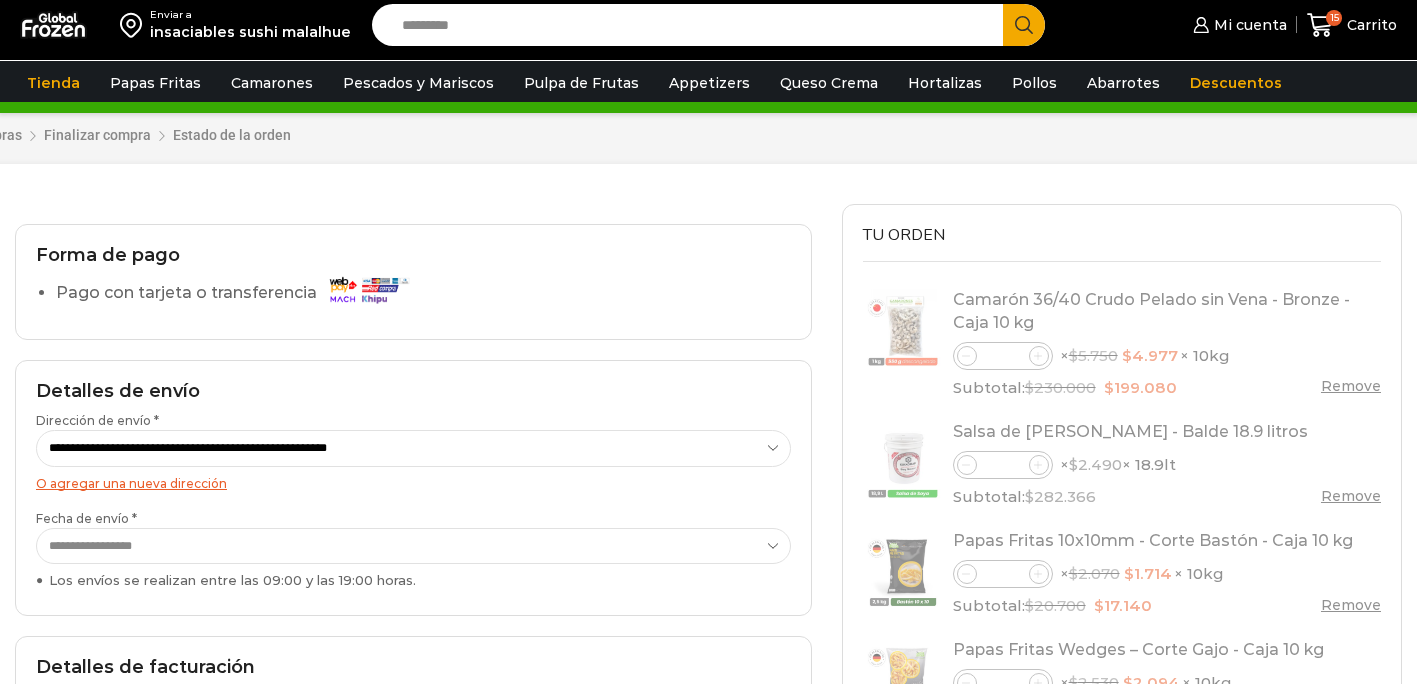 scroll, scrollTop: 199, scrollLeft: 0, axis: vertical 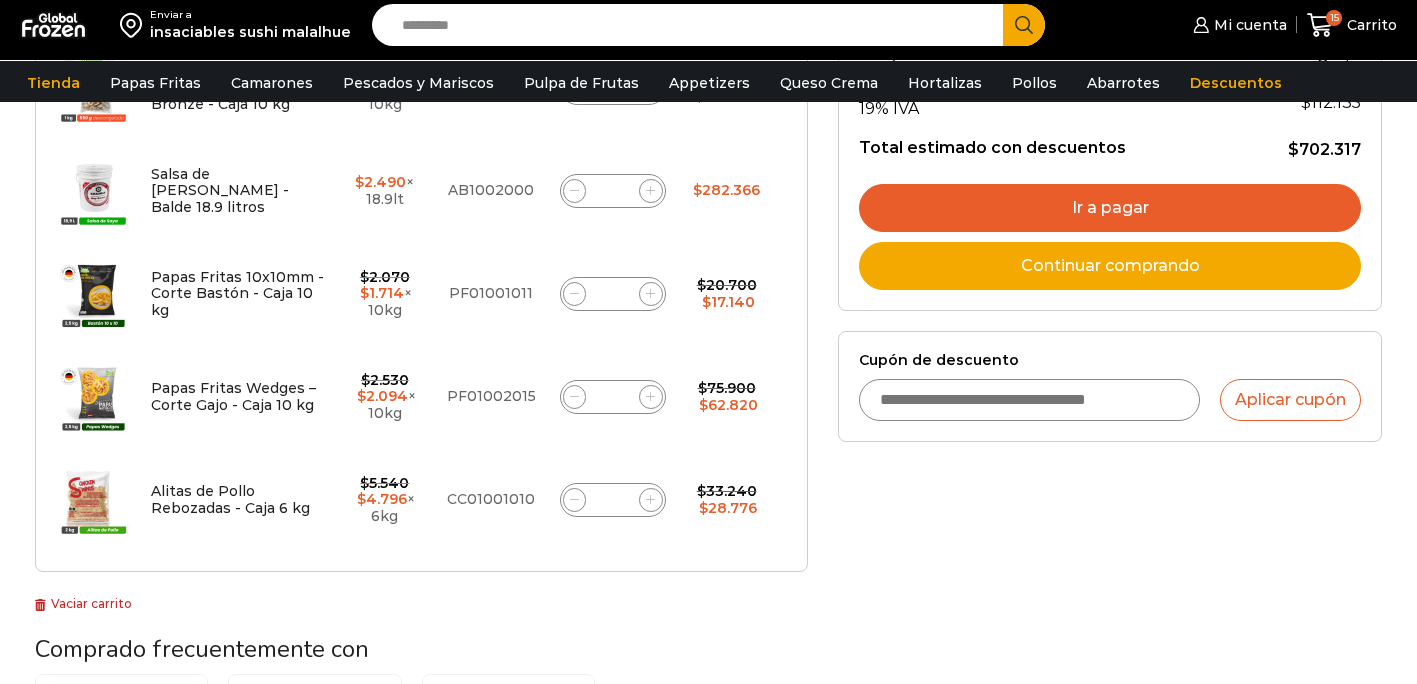 click on "Cupón de descuento" at bounding box center [1029, 400] 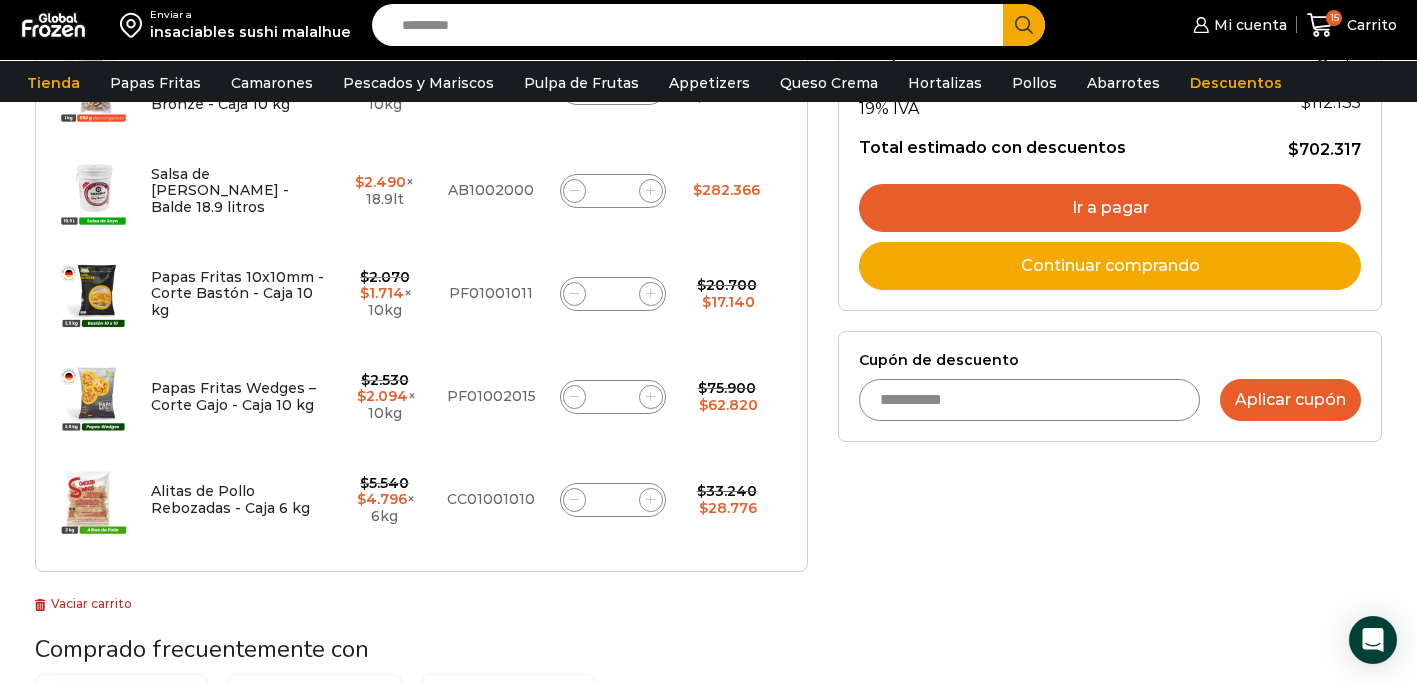 type on "**********" 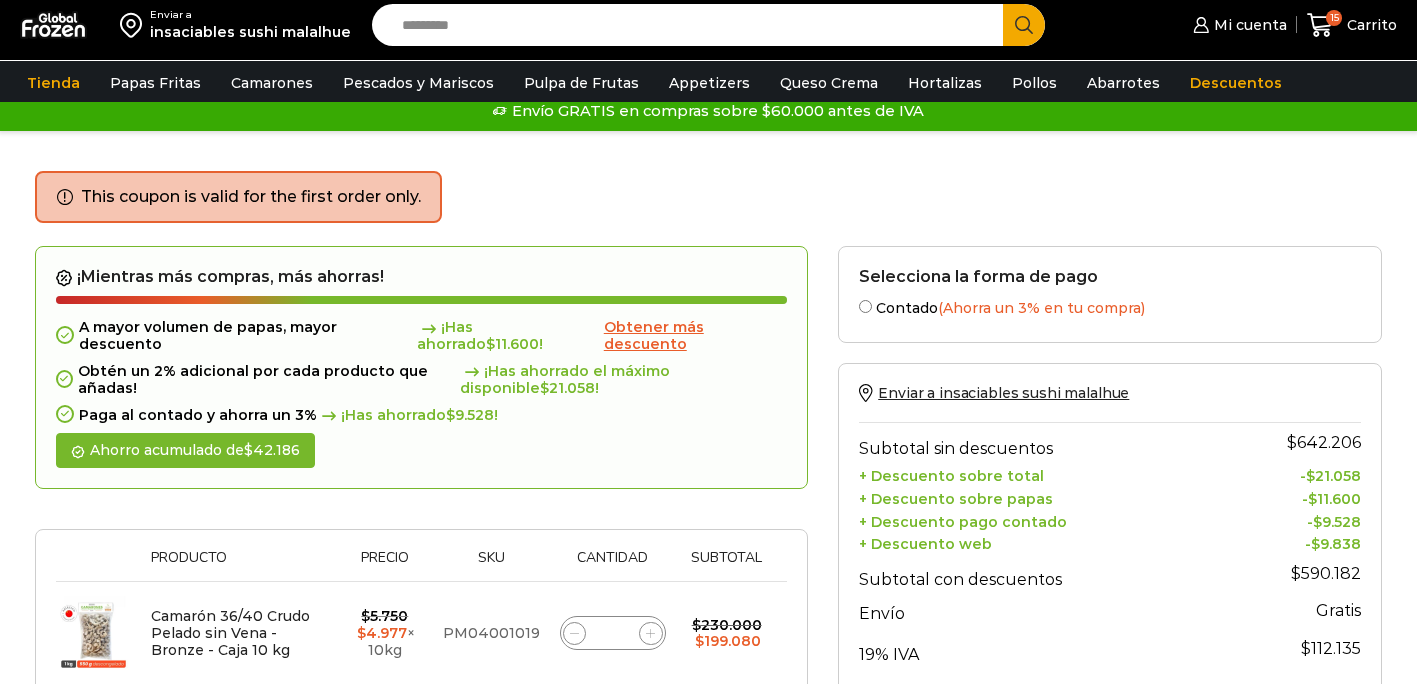 scroll, scrollTop: 0, scrollLeft: 0, axis: both 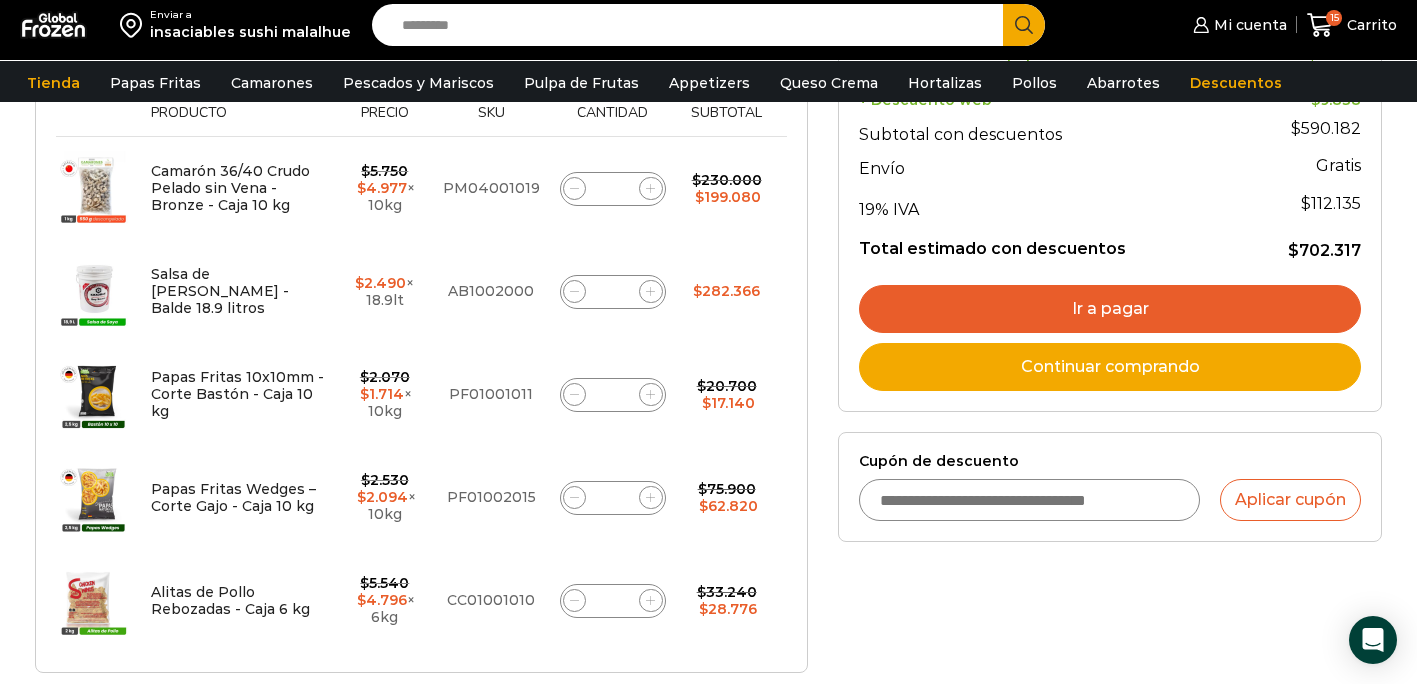 click on "Cupón de descuento" at bounding box center [1029, 500] 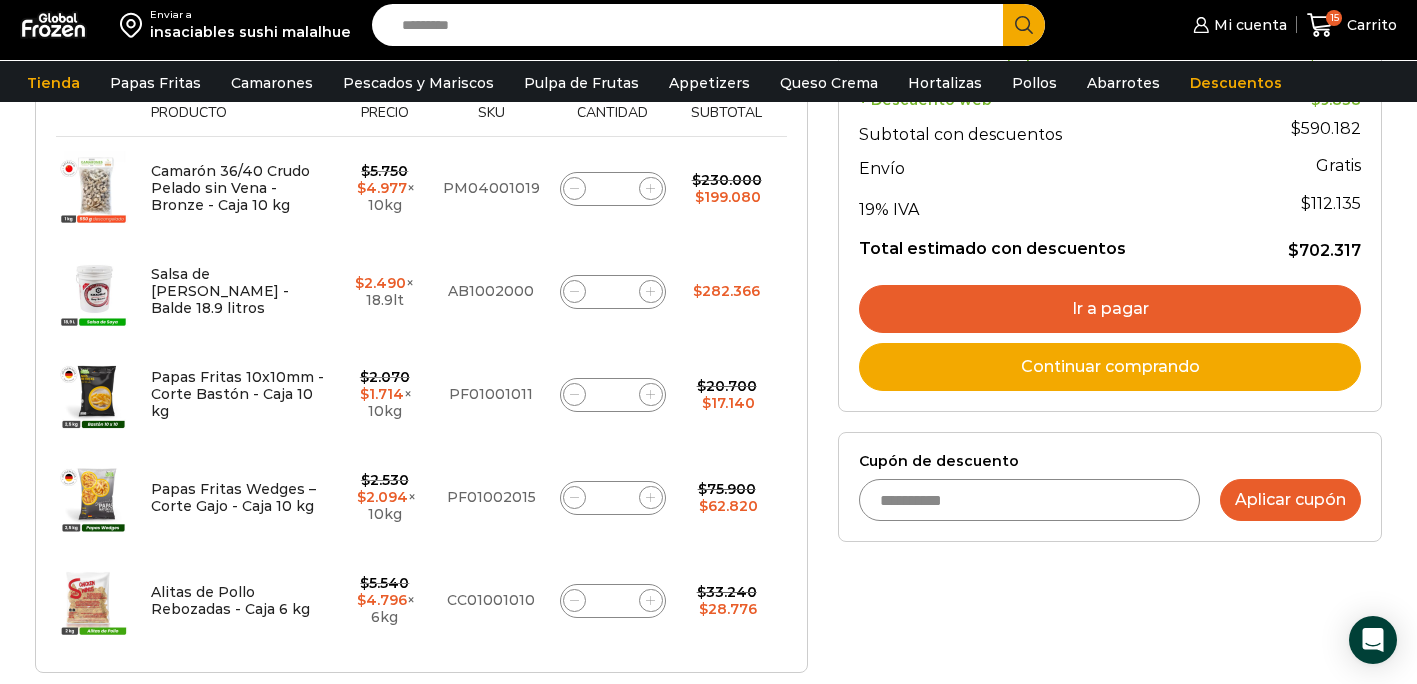 type on "**********" 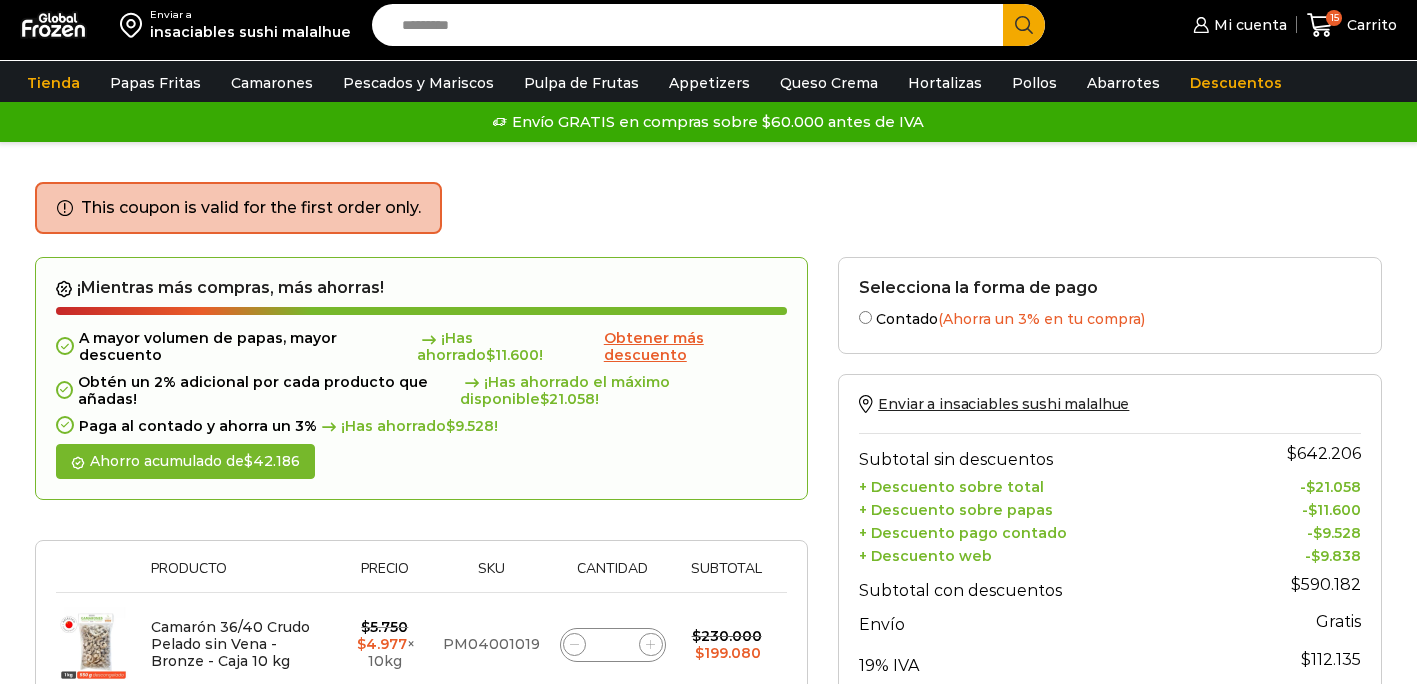scroll, scrollTop: 166, scrollLeft: 0, axis: vertical 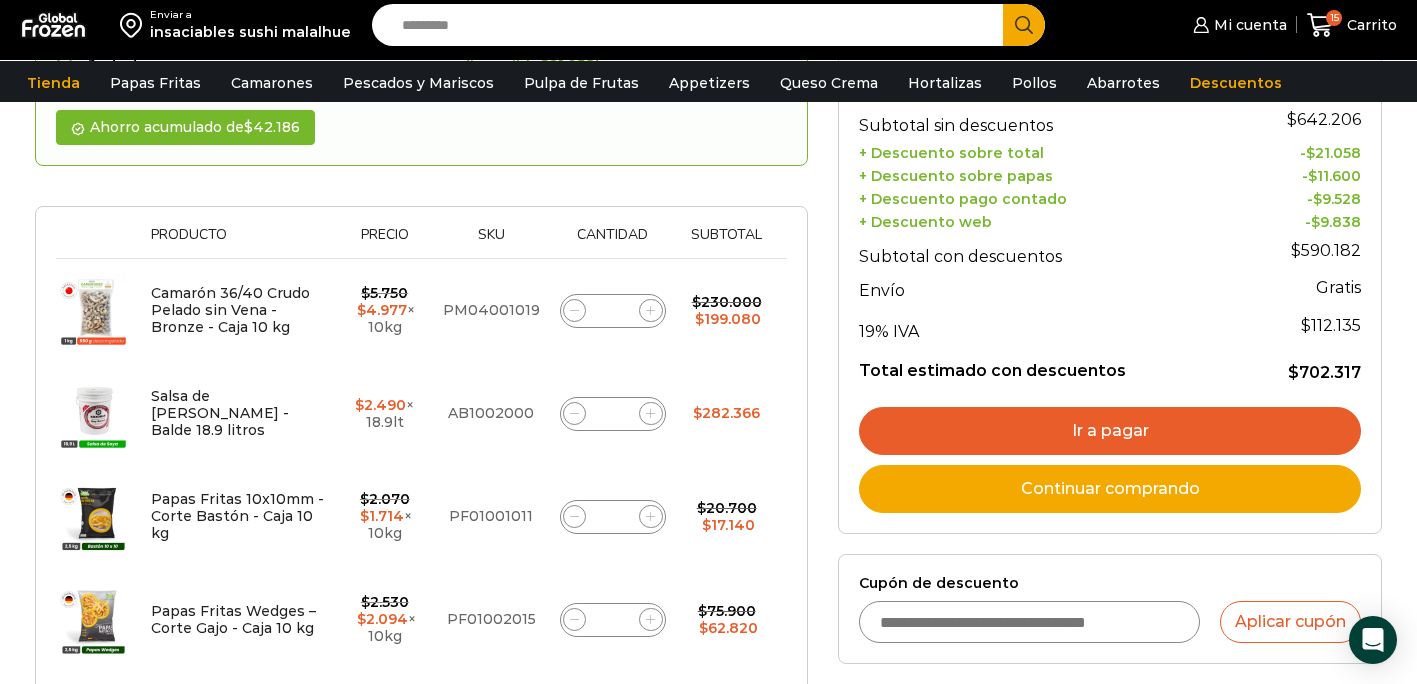 click on "Ir a pagar" at bounding box center (1110, 431) 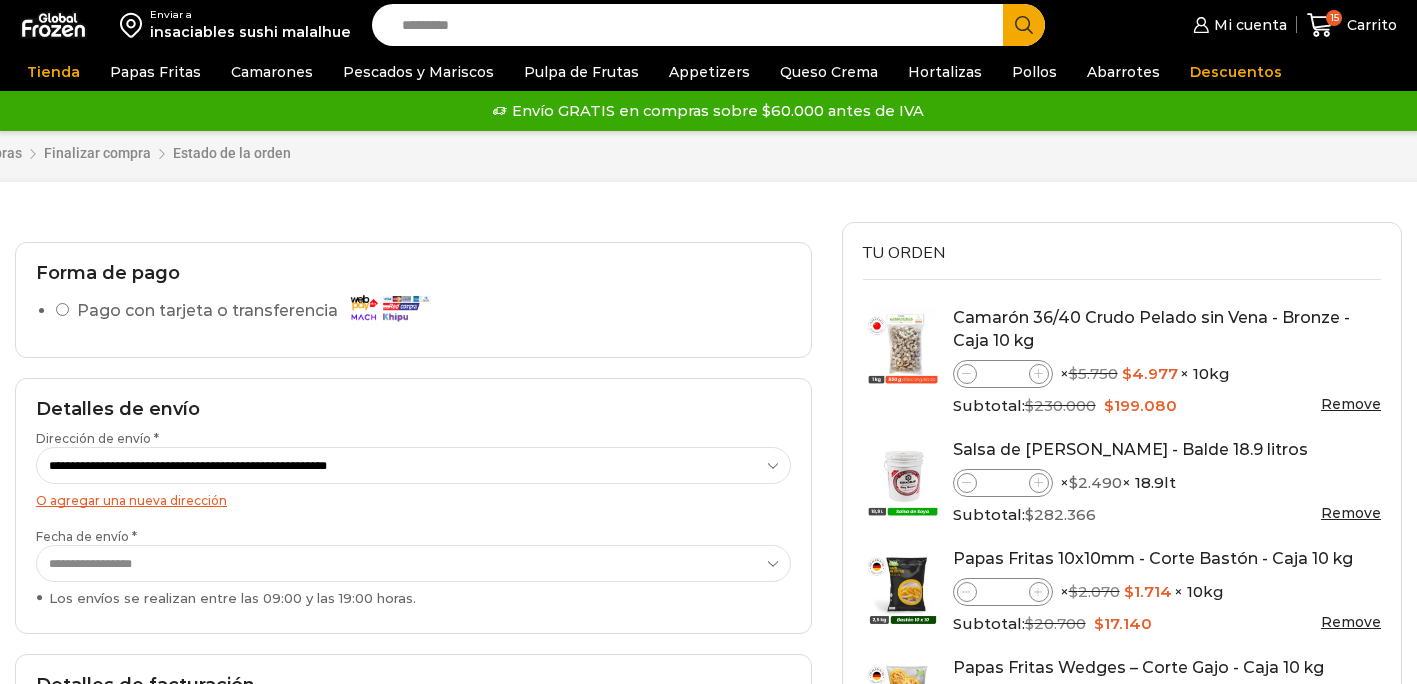 select on "*" 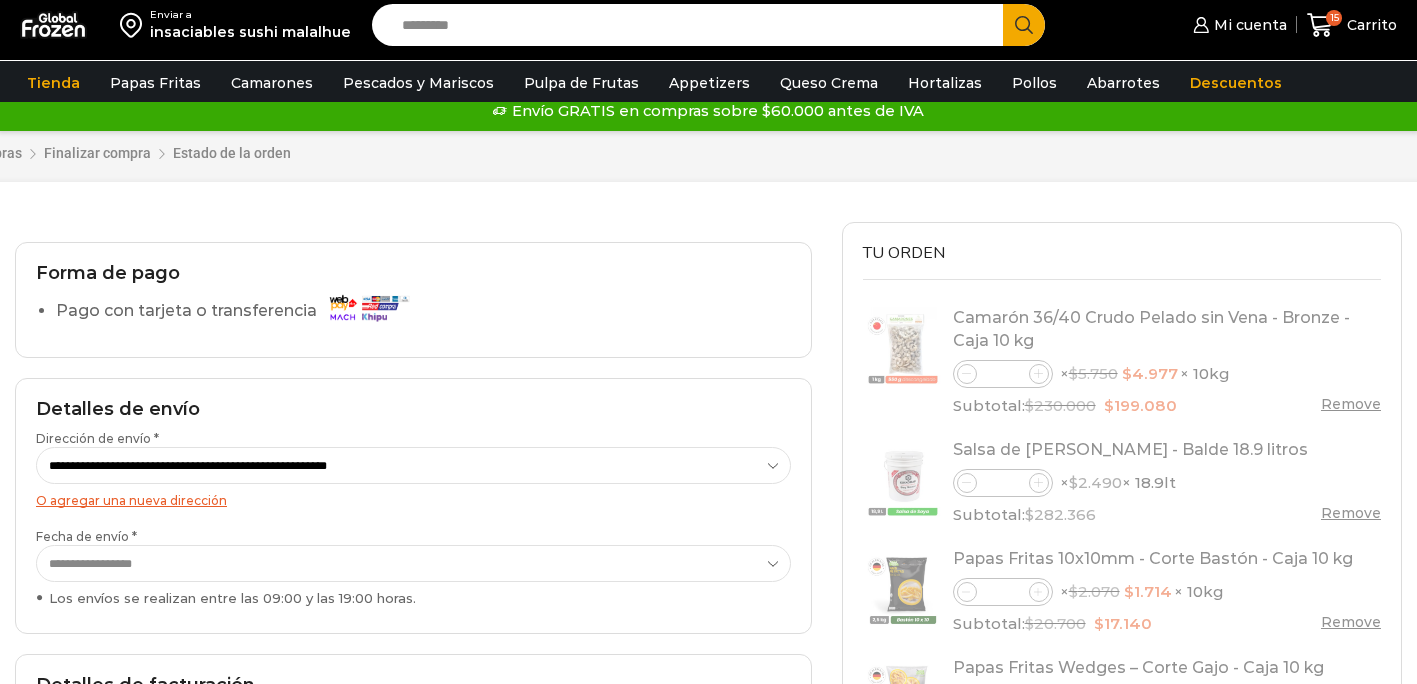 scroll, scrollTop: 0, scrollLeft: 0, axis: both 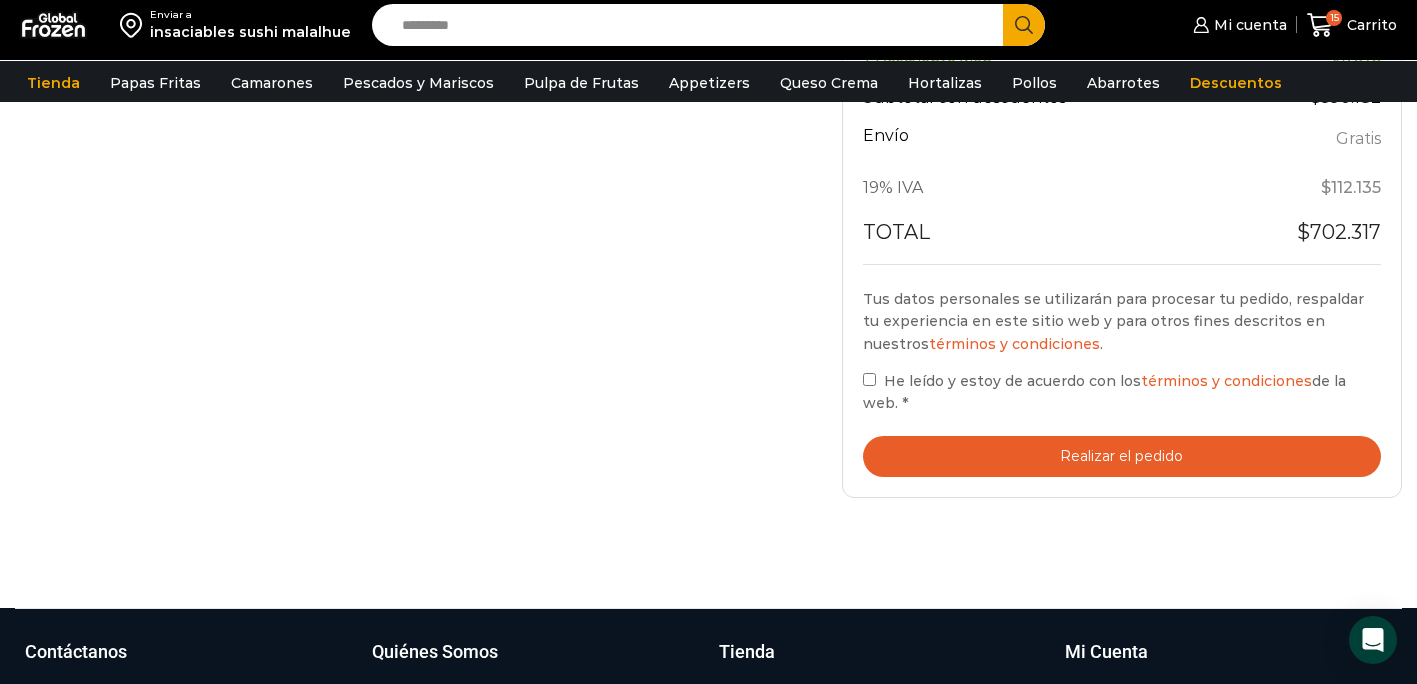 click on "Realizar el pedido" at bounding box center [1122, 456] 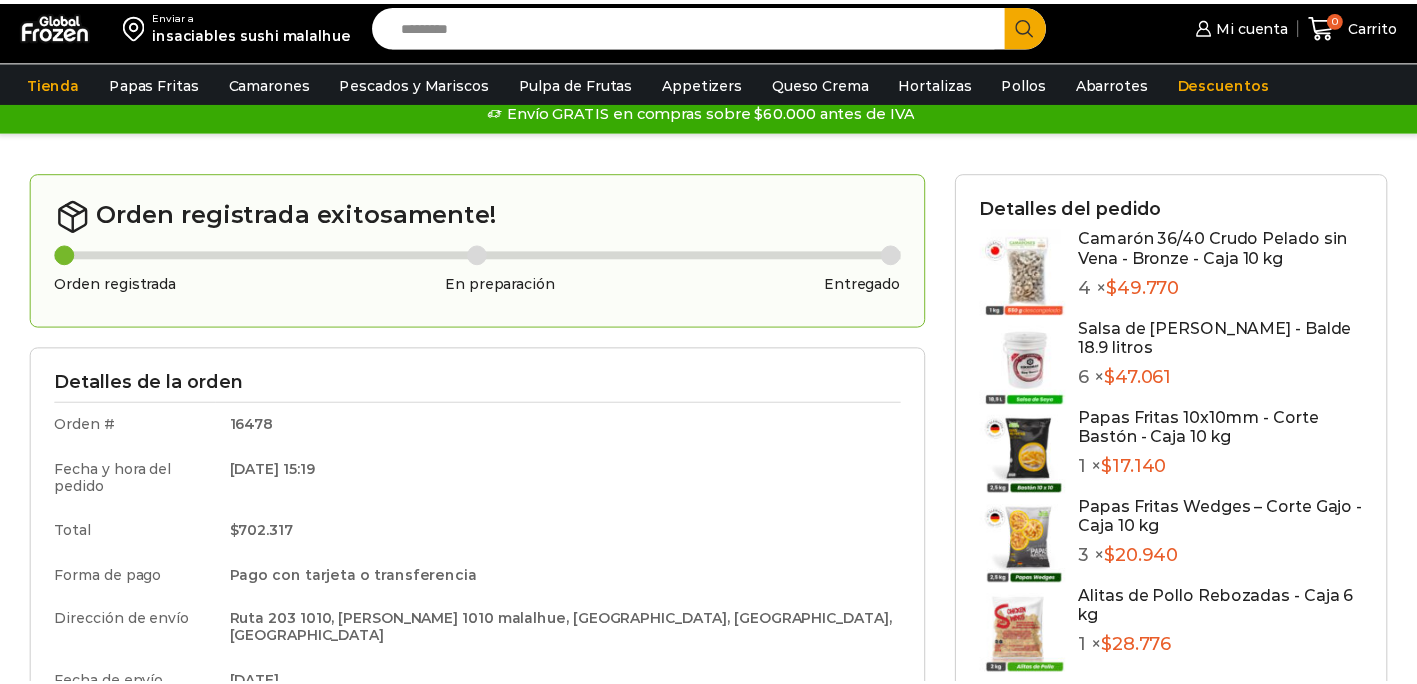 scroll, scrollTop: 0, scrollLeft: 0, axis: both 